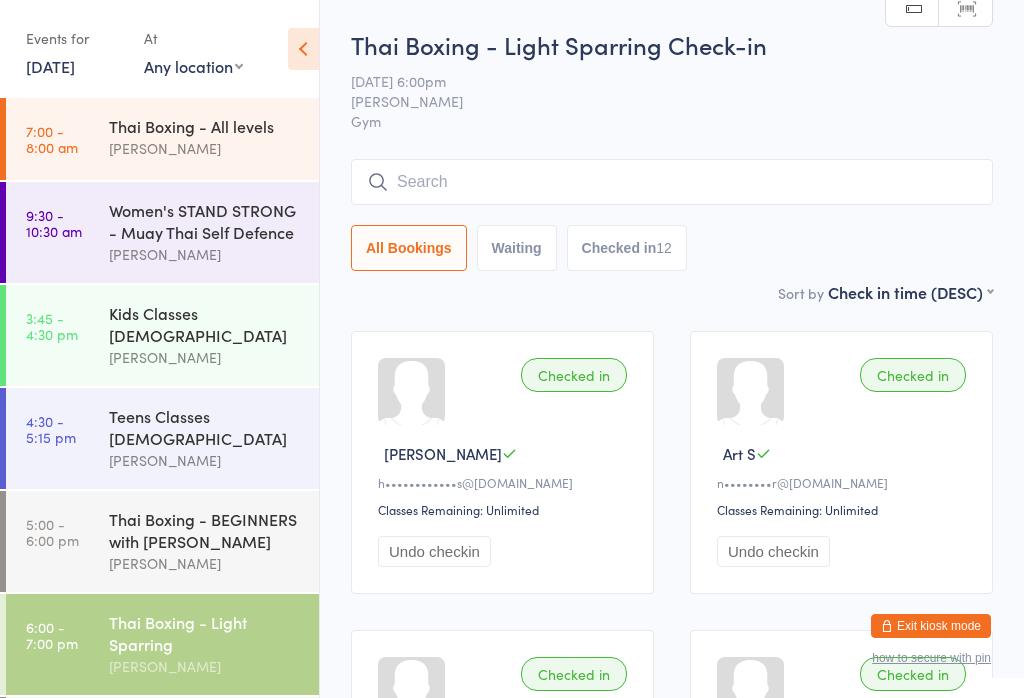 scroll, scrollTop: 671, scrollLeft: 0, axis: vertical 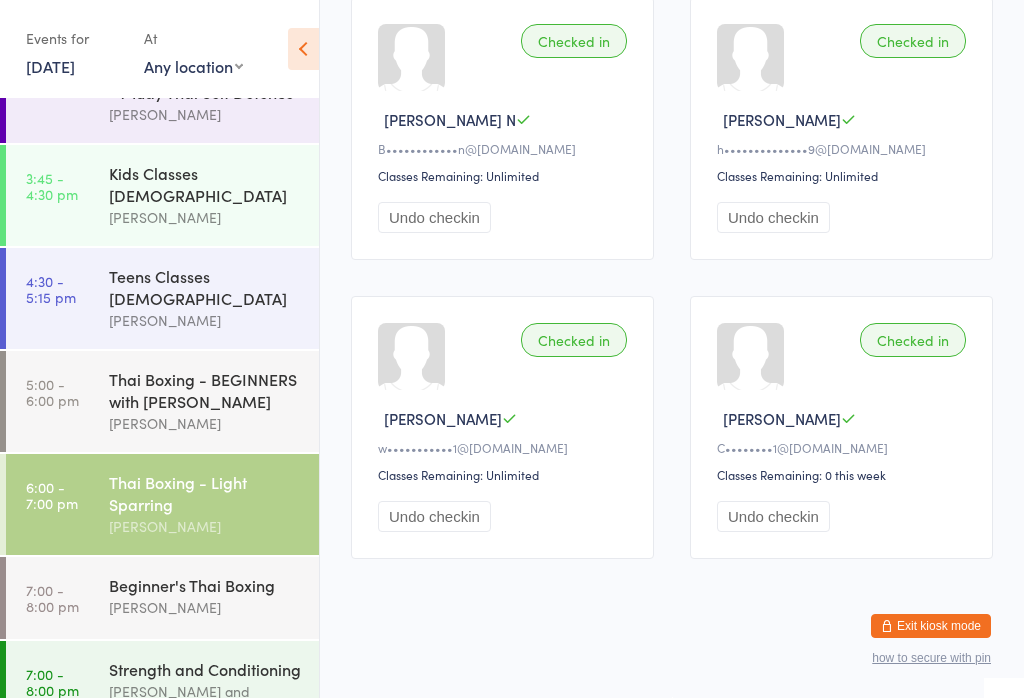 click on "Beginner's Thai Boxing" at bounding box center (205, 585) 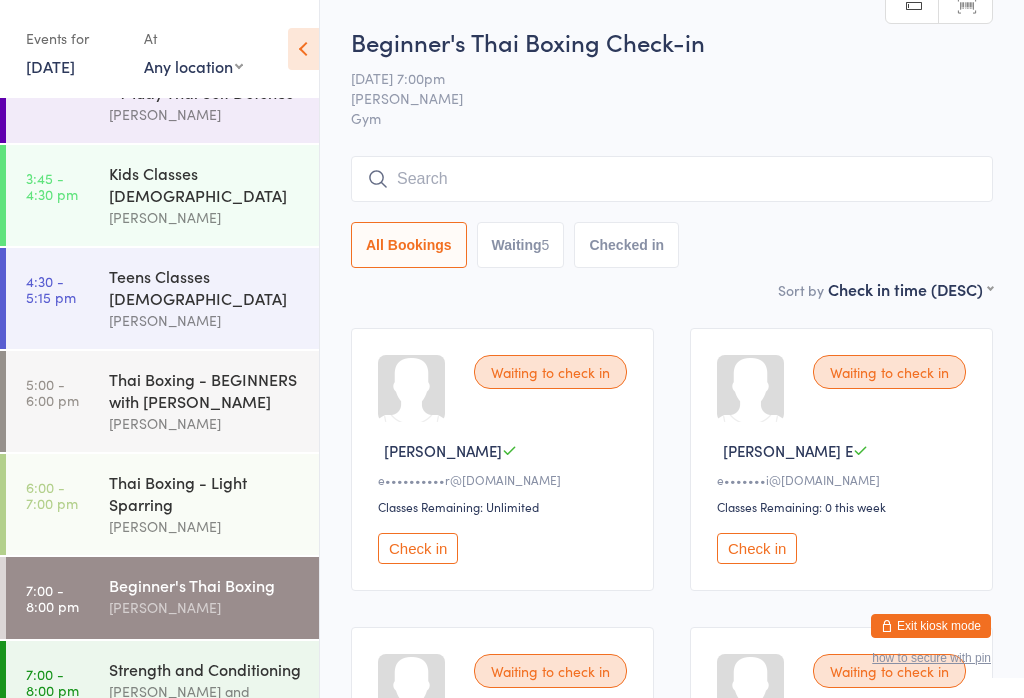 scroll, scrollTop: 0, scrollLeft: 0, axis: both 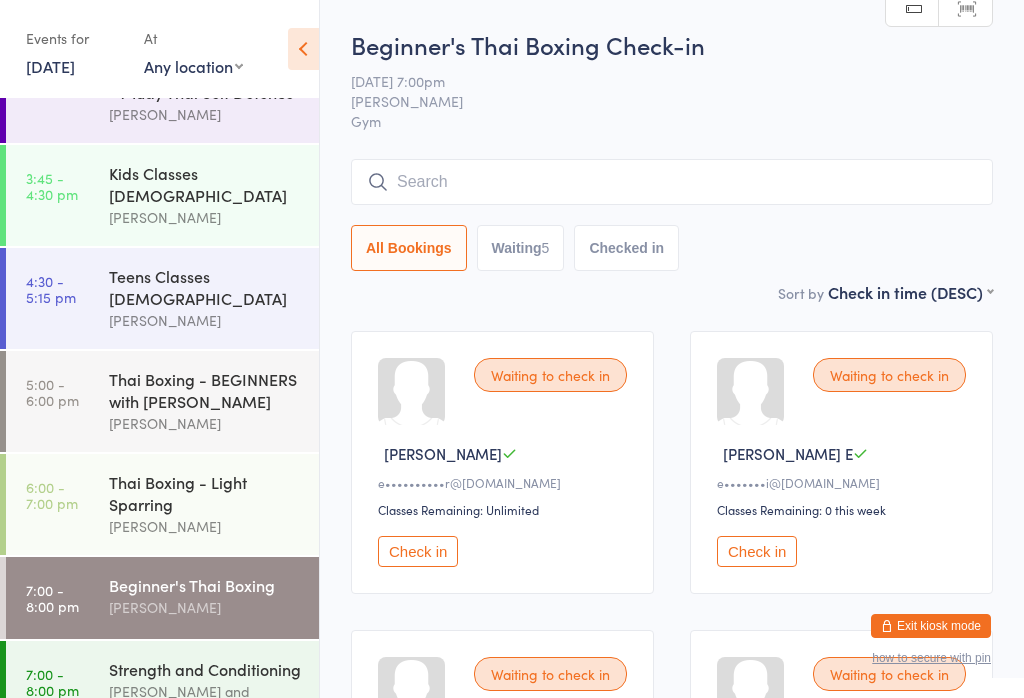 click at bounding box center (672, 182) 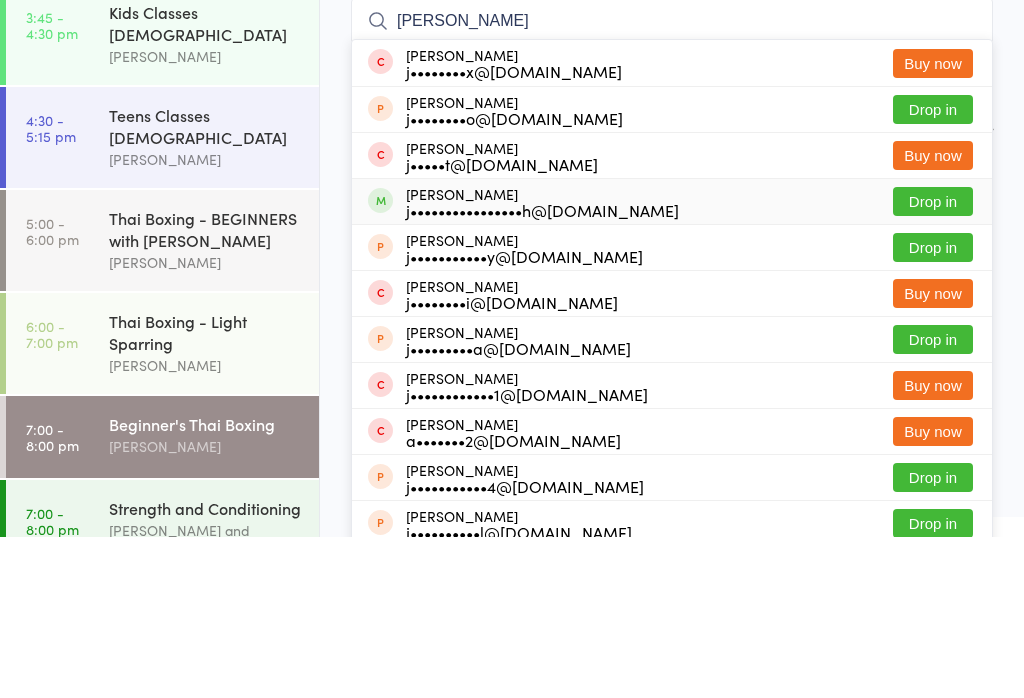 type on "[PERSON_NAME]" 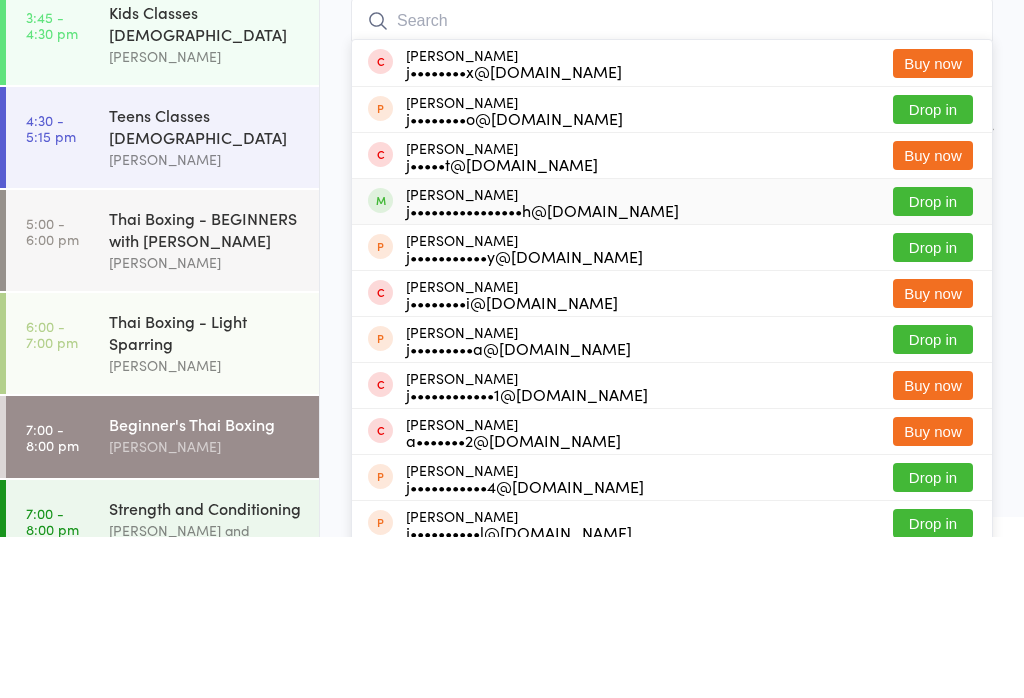 scroll, scrollTop: 161, scrollLeft: 0, axis: vertical 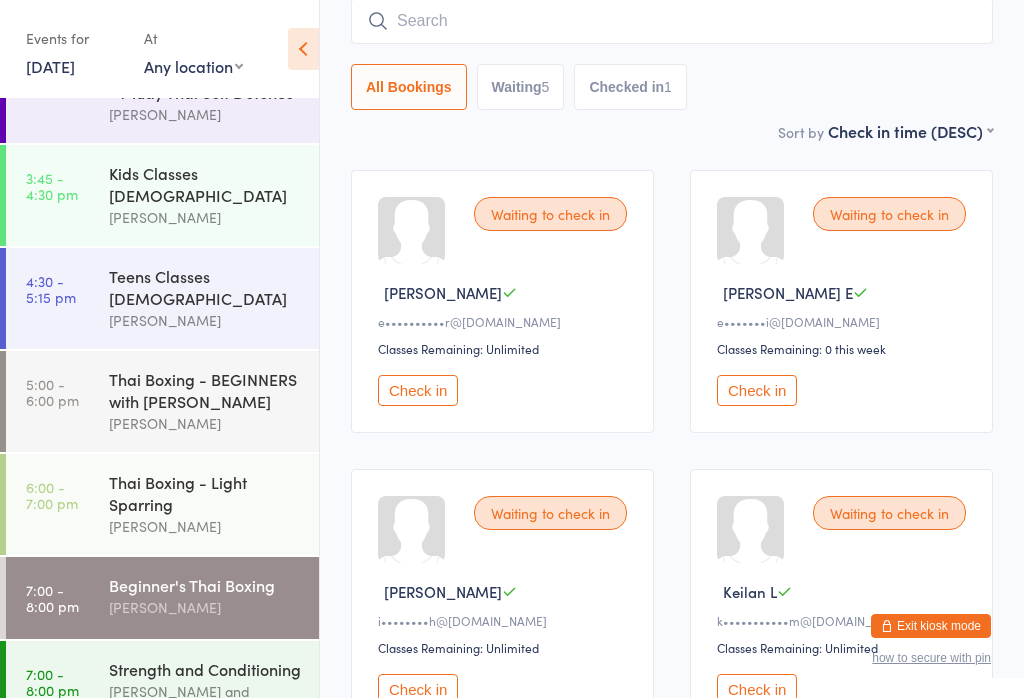 click at bounding box center [672, 21] 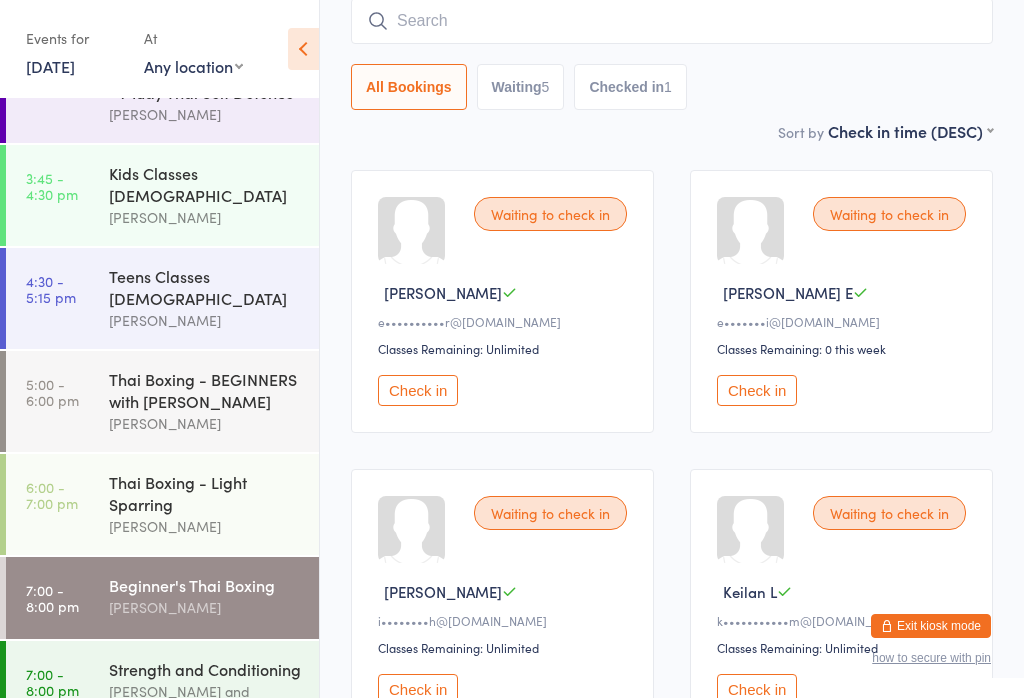 type on "M" 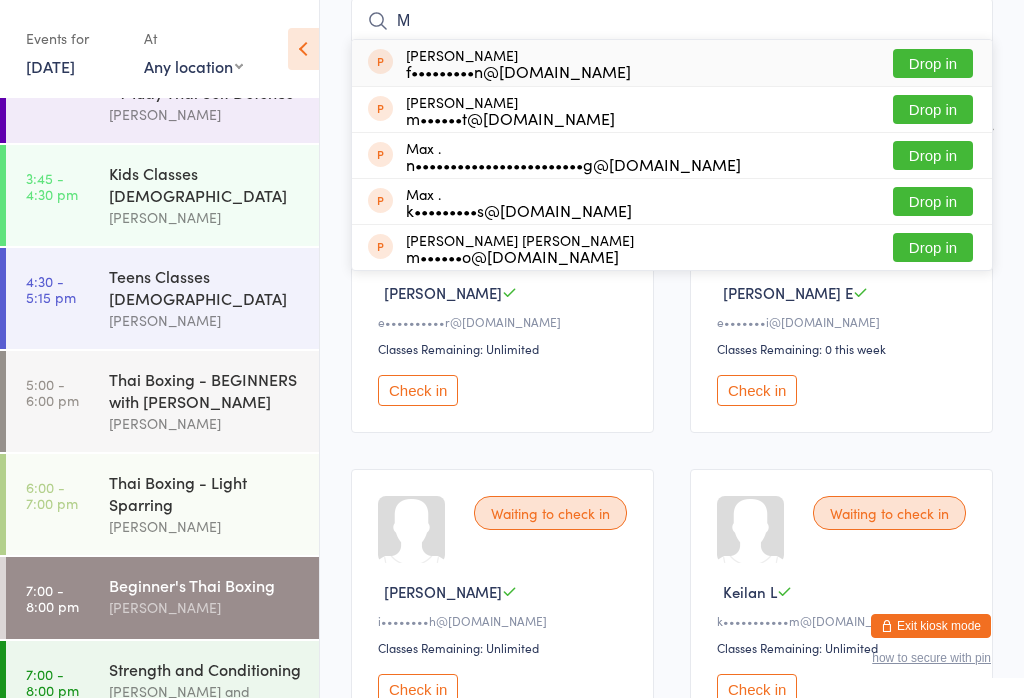 type 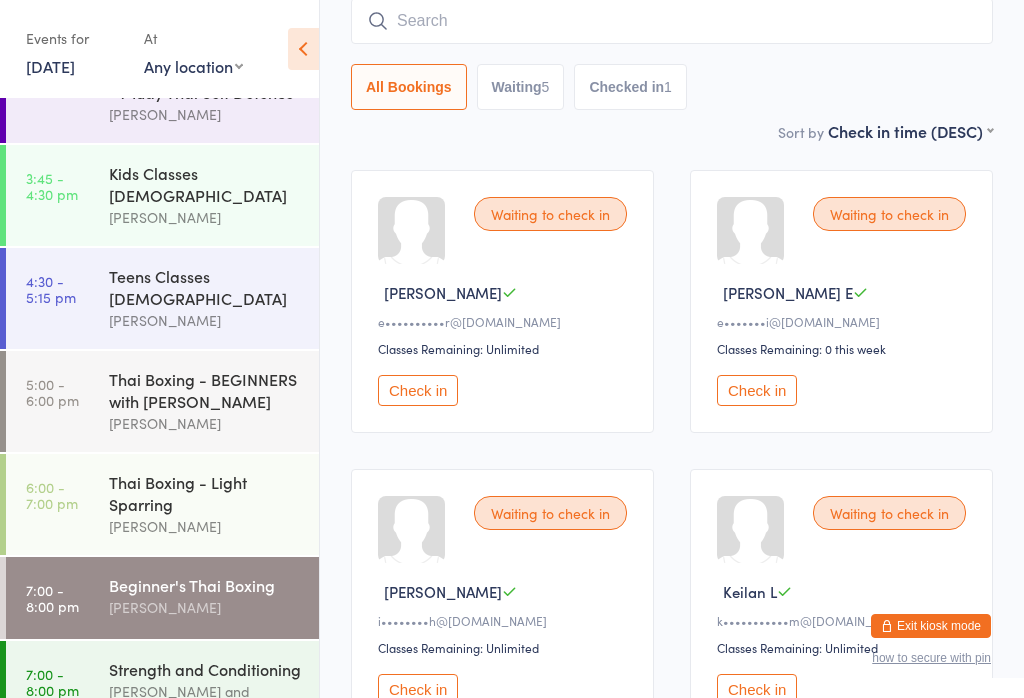 click on "Sort by   Check in time (DESC) First name (ASC) First name (DESC) Last name (ASC) Last name (DESC) Check in time (ASC) Check in time (DESC) Rank (ASC) Rank (DESC)" at bounding box center [672, 131] 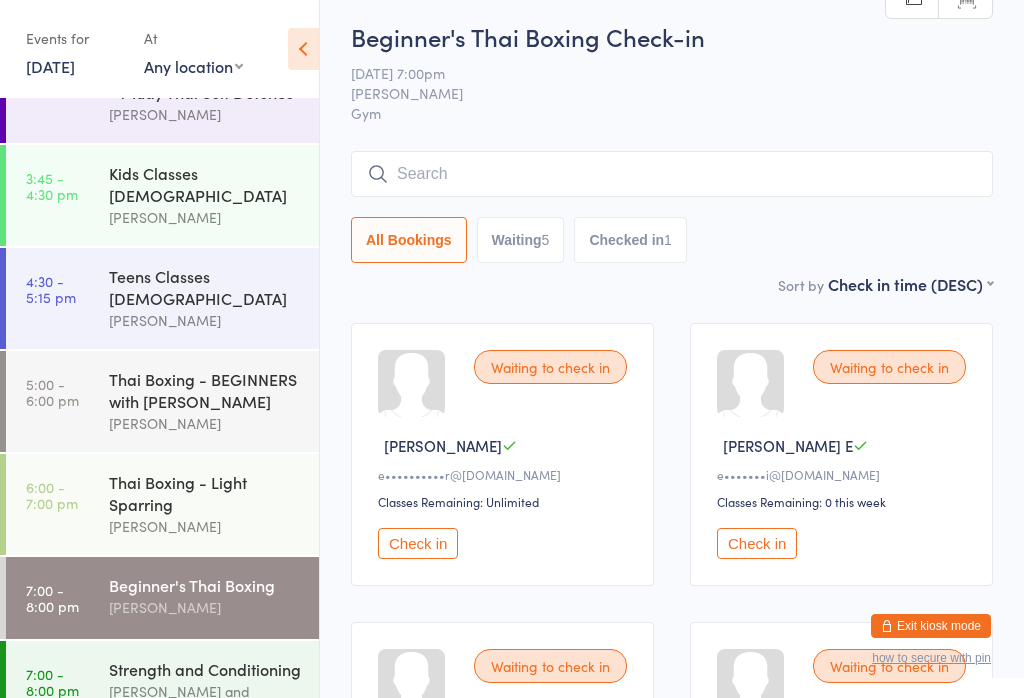 scroll, scrollTop: 11, scrollLeft: 0, axis: vertical 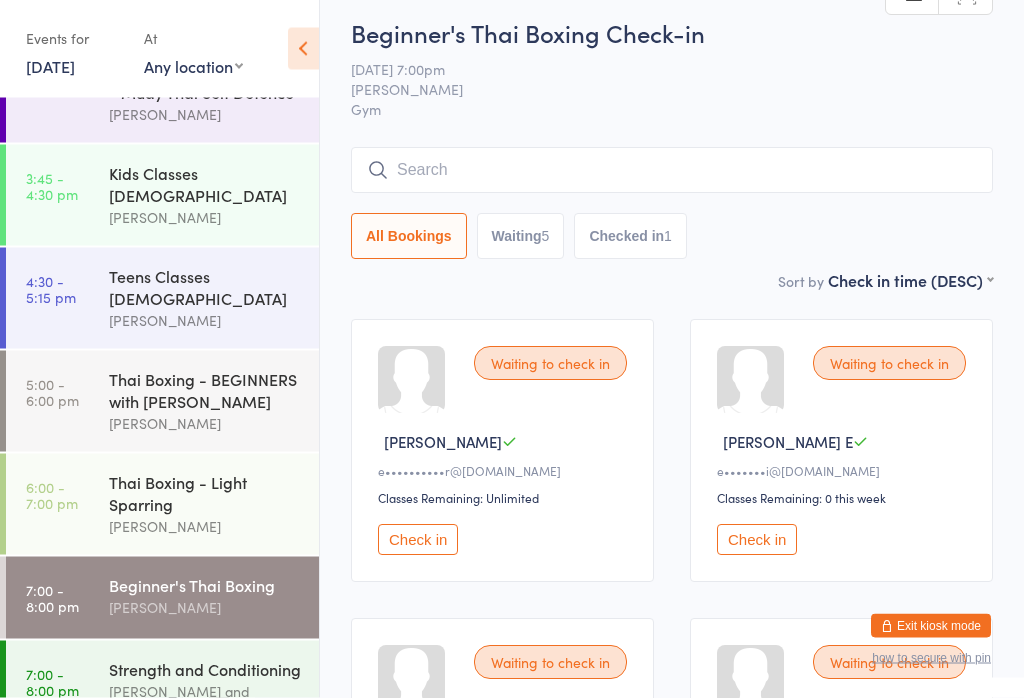 click on "Strength and Conditioning" at bounding box center [205, 669] 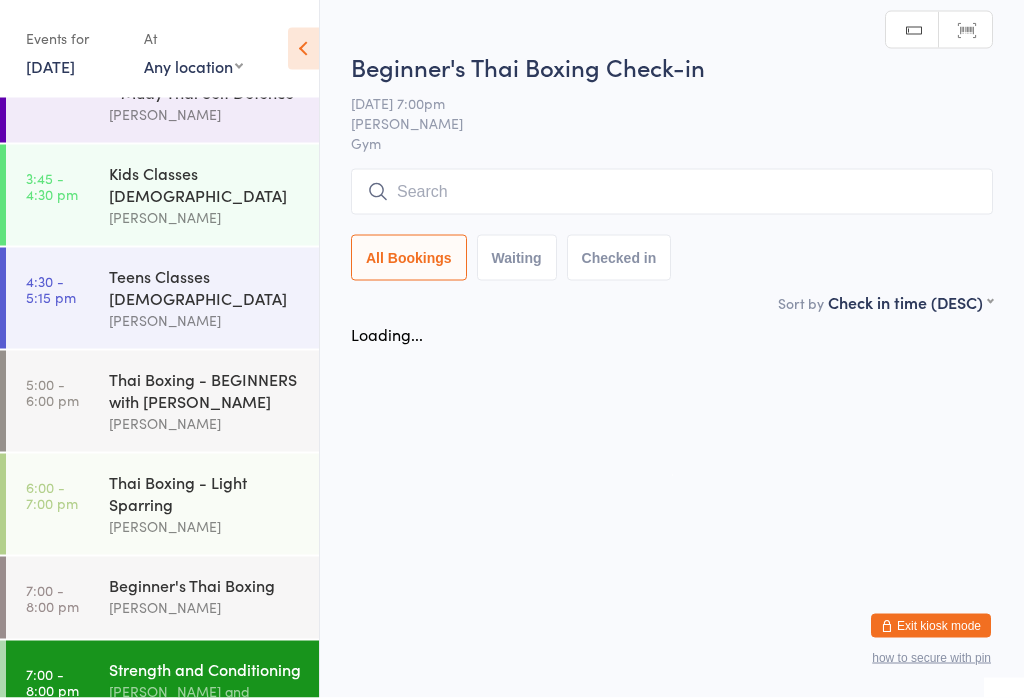 scroll, scrollTop: 0, scrollLeft: 0, axis: both 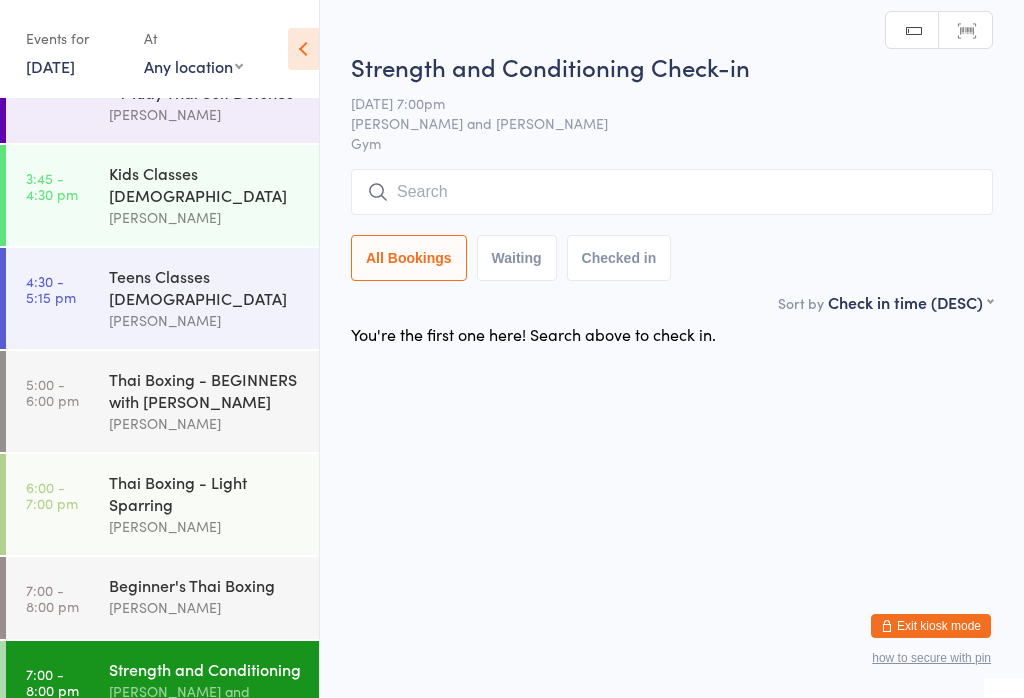 click at bounding box center [672, 192] 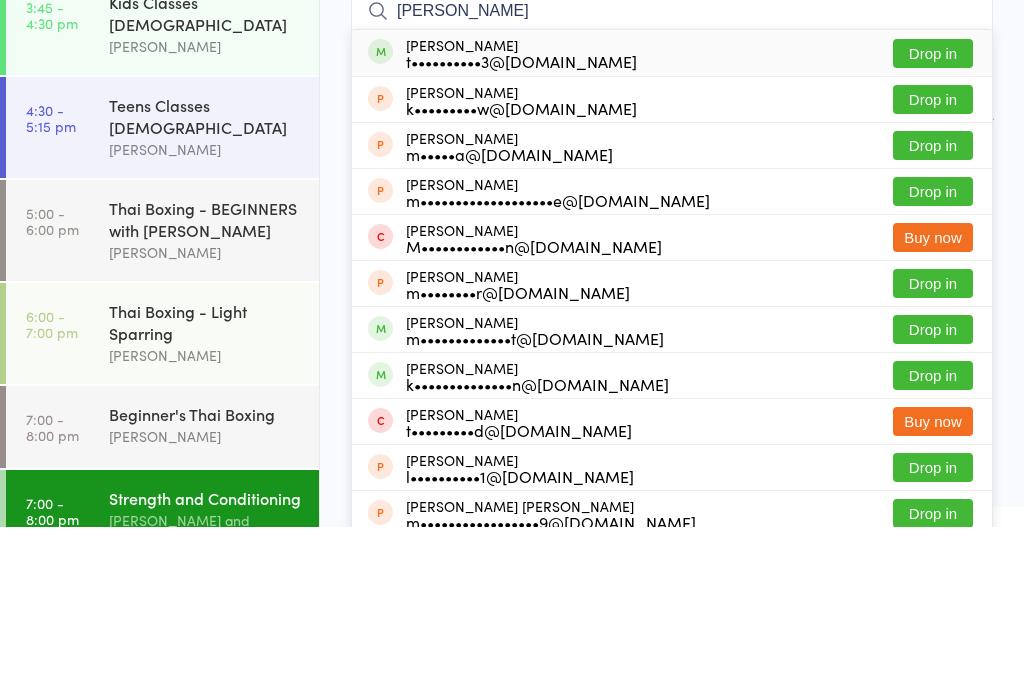 type on "[PERSON_NAME]" 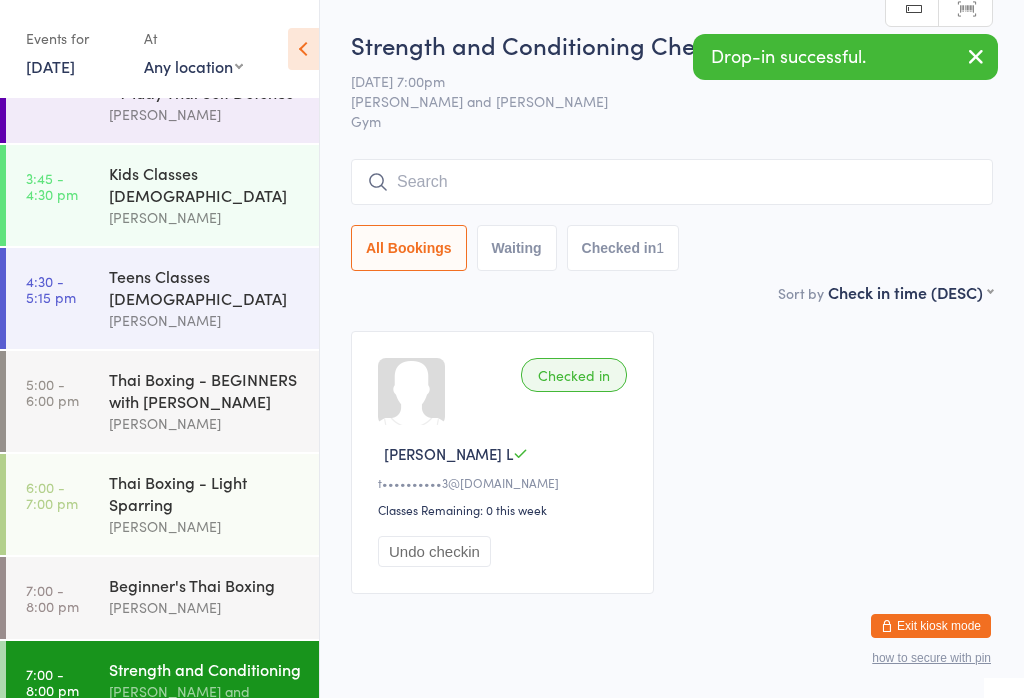 click on "[PERSON_NAME]" at bounding box center (205, 607) 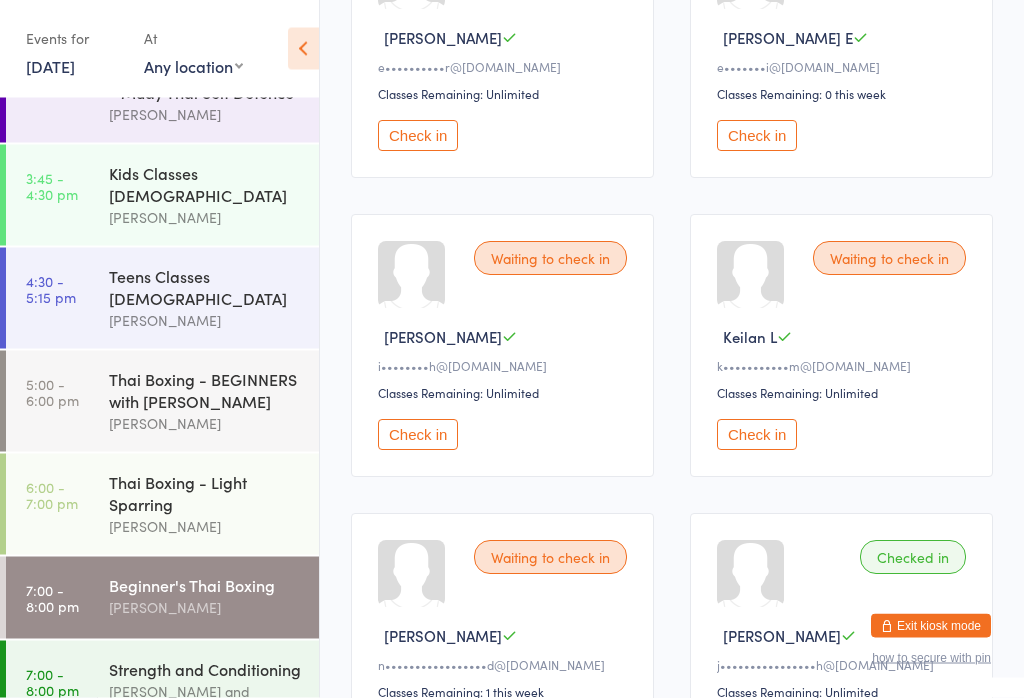 click on "Check in" at bounding box center [418, 435] 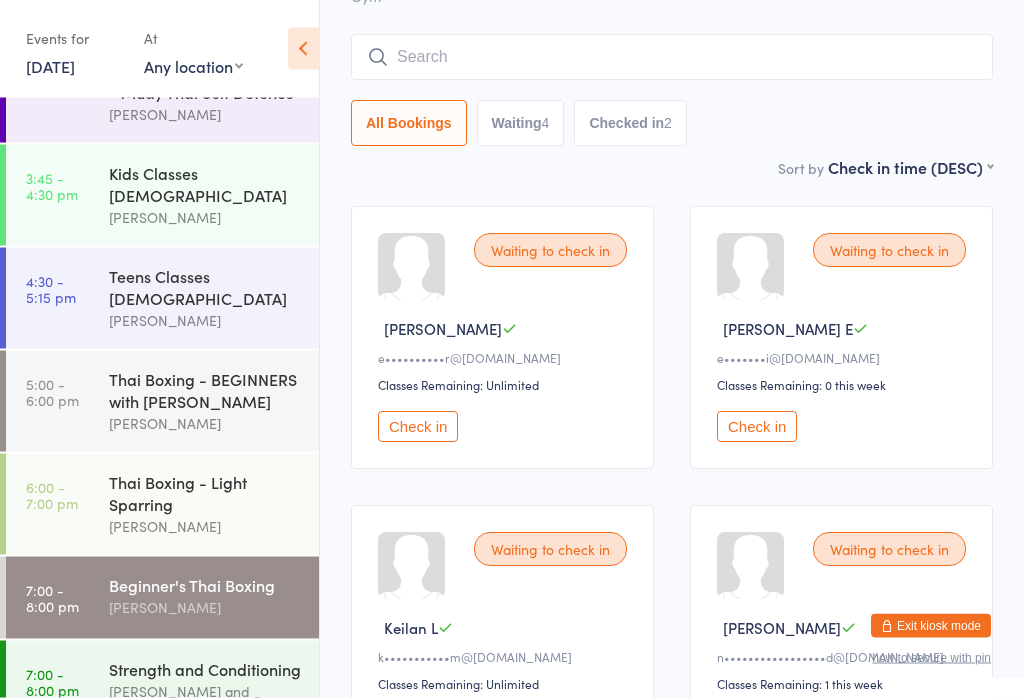 scroll, scrollTop: 136, scrollLeft: 0, axis: vertical 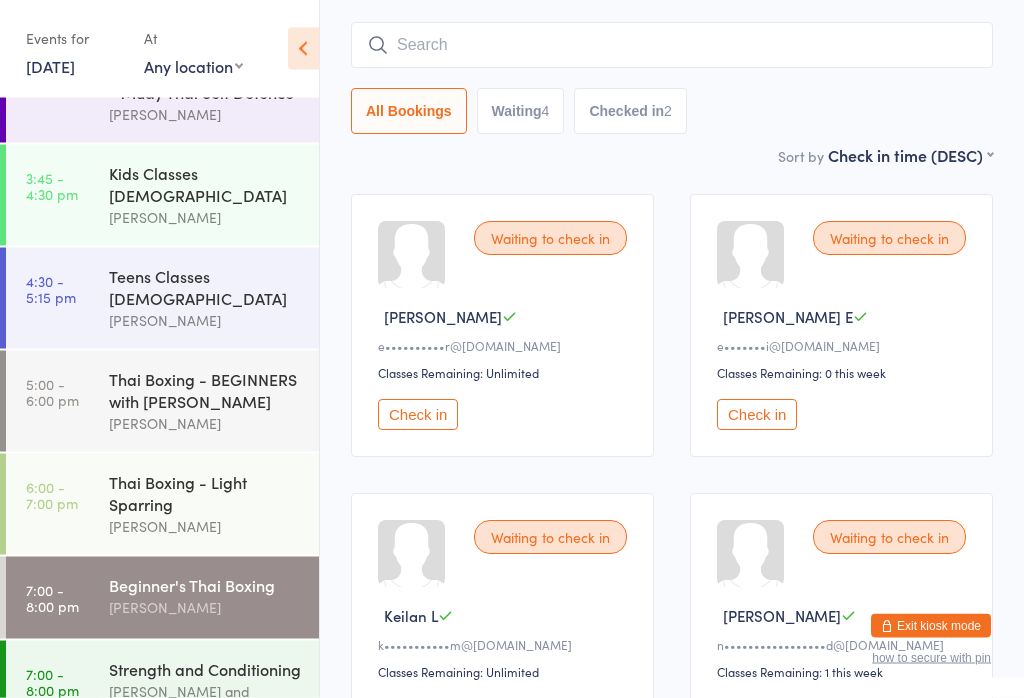 click on "Check in" at bounding box center [418, 415] 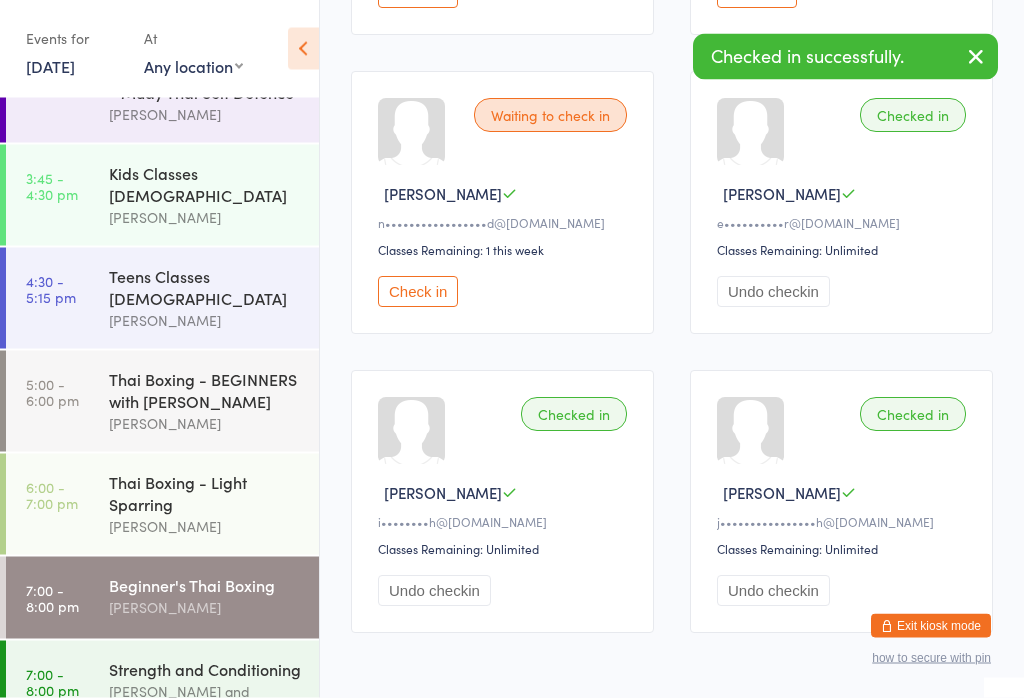scroll, scrollTop: 559, scrollLeft: 0, axis: vertical 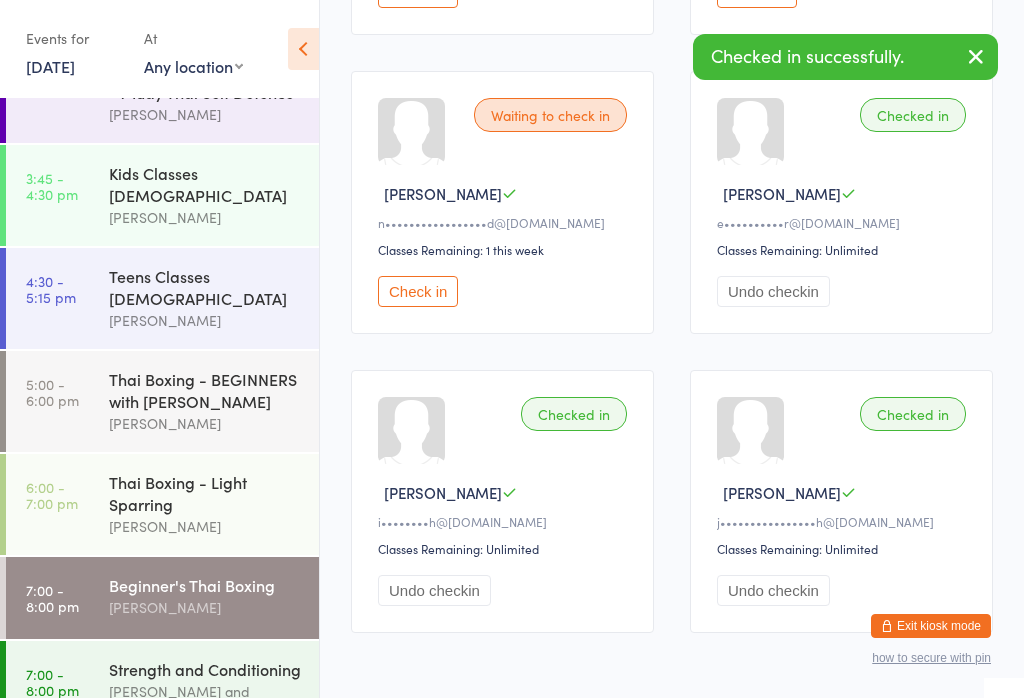 click on "Check in" at bounding box center (418, 291) 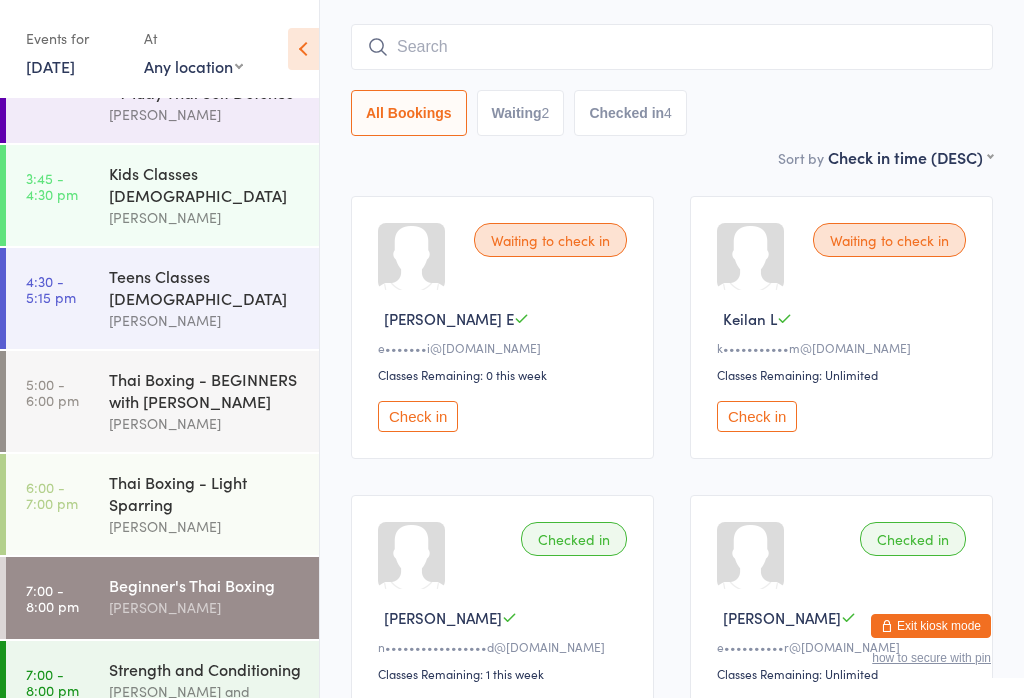 scroll, scrollTop: 138, scrollLeft: 0, axis: vertical 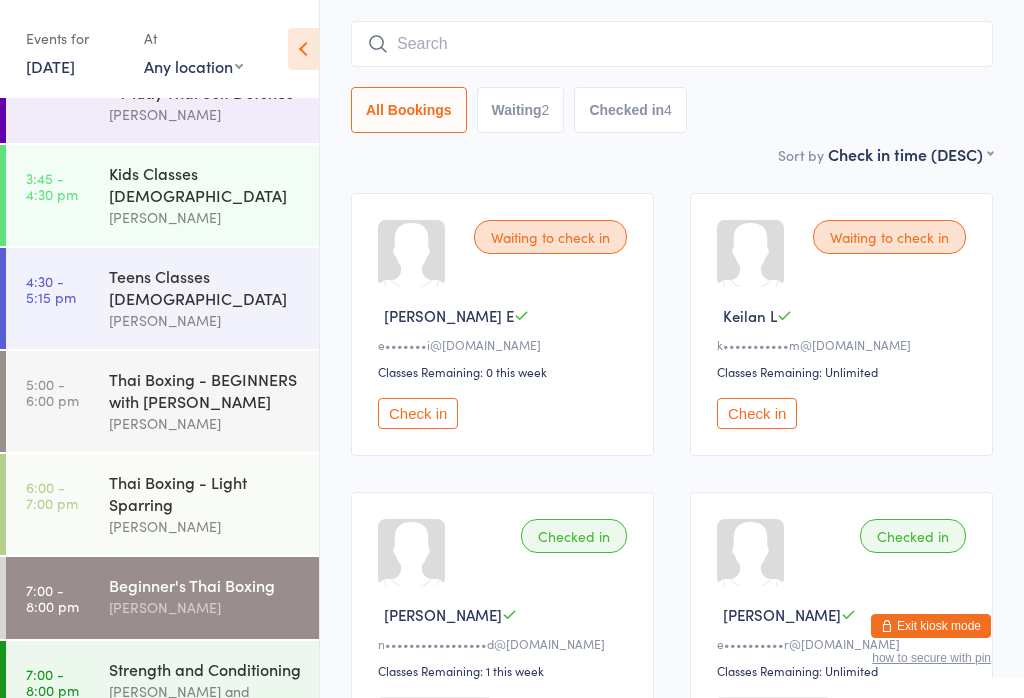 click on "Check in" at bounding box center (757, 413) 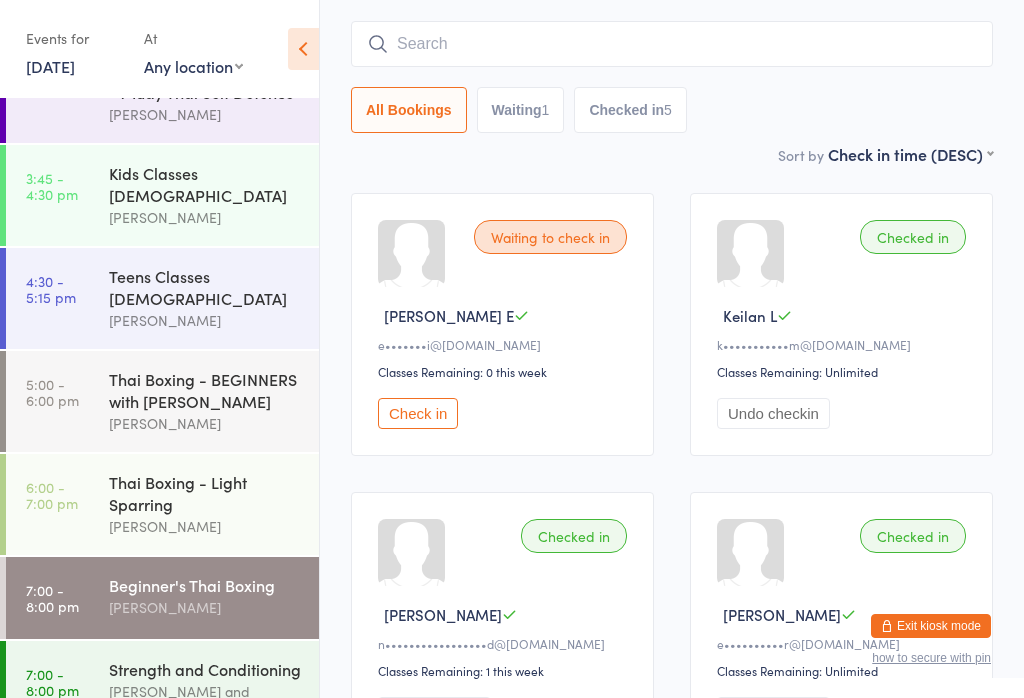 click at bounding box center [672, 44] 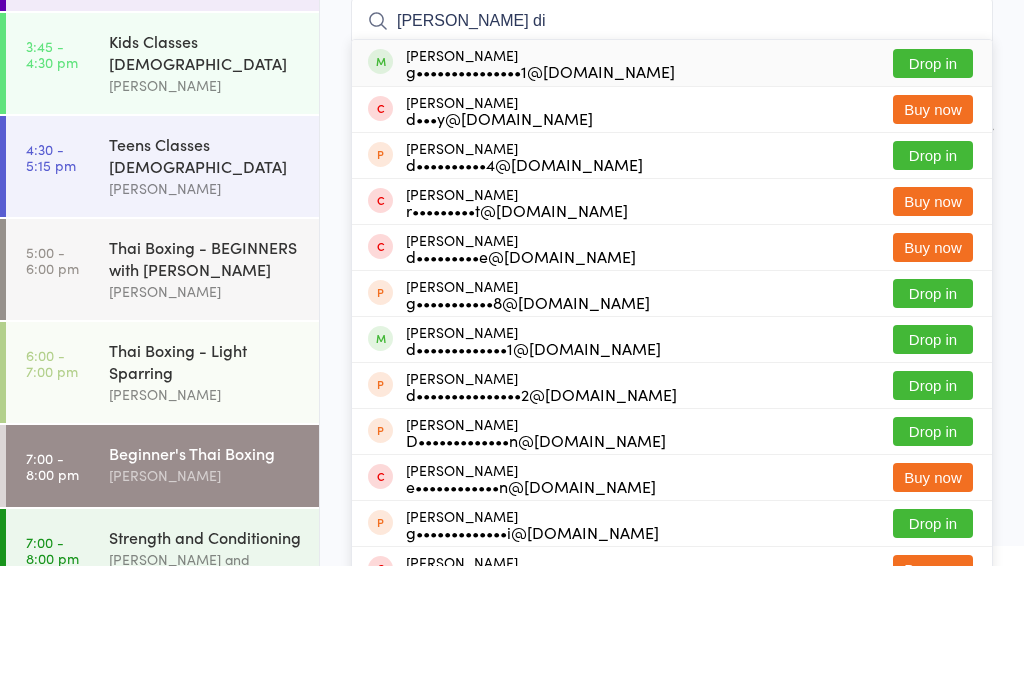 scroll, scrollTop: 28, scrollLeft: 0, axis: vertical 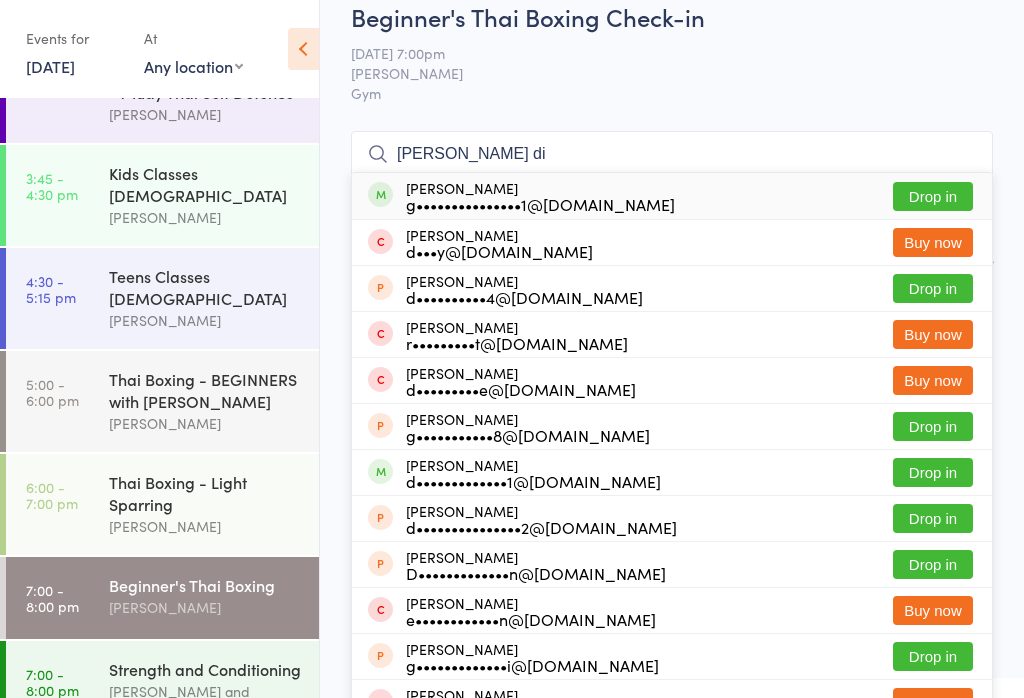 type on "[PERSON_NAME] di" 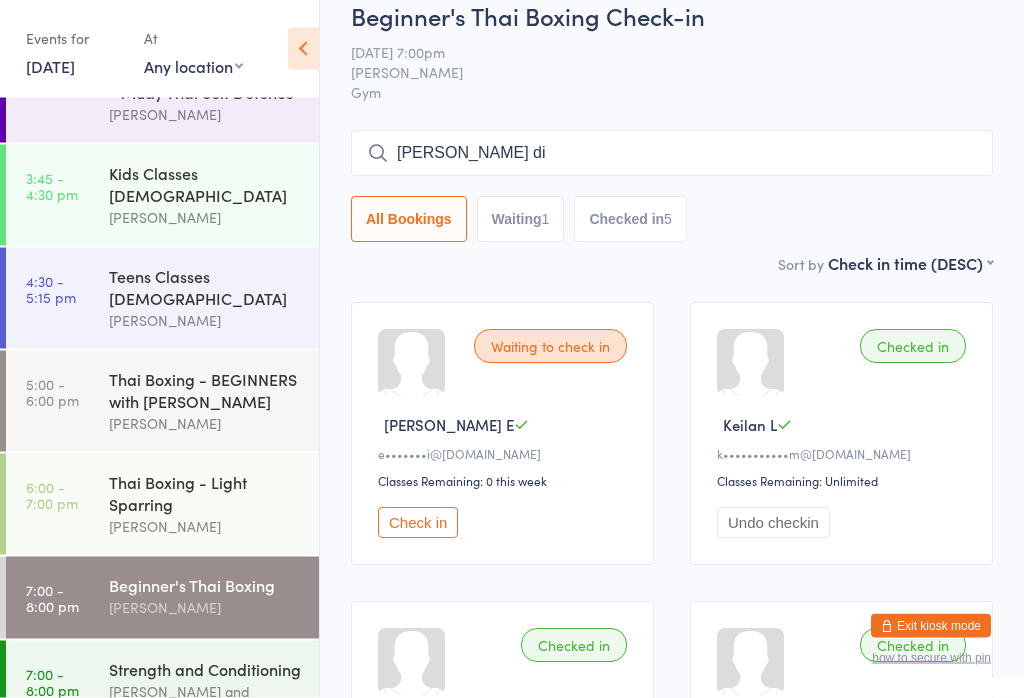 click on "Strength and Conditioning" at bounding box center [205, 669] 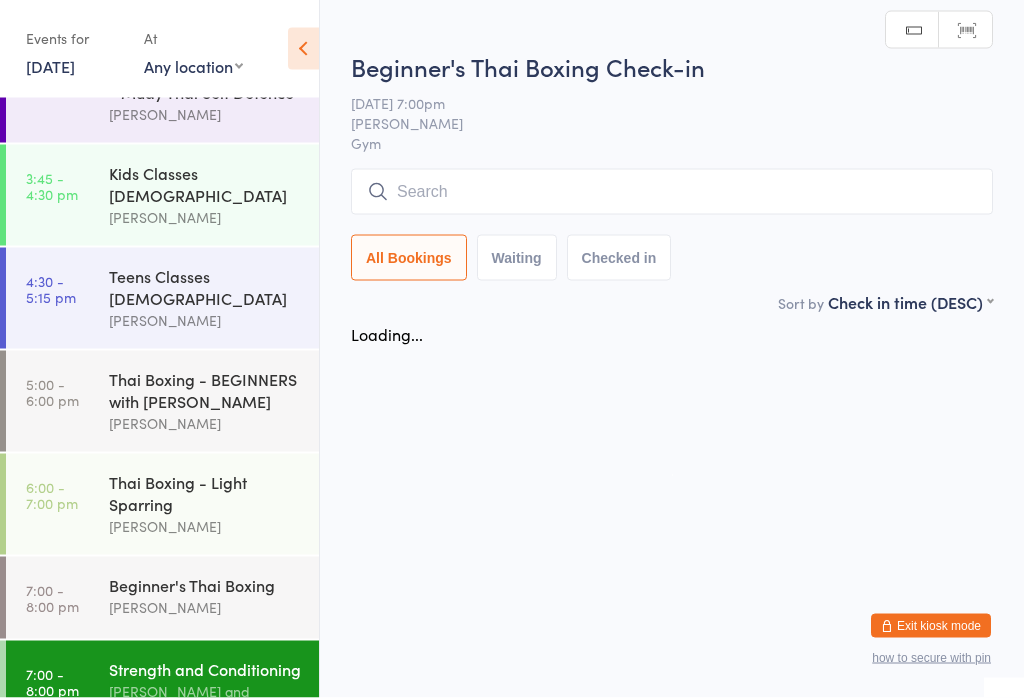 scroll, scrollTop: 0, scrollLeft: 0, axis: both 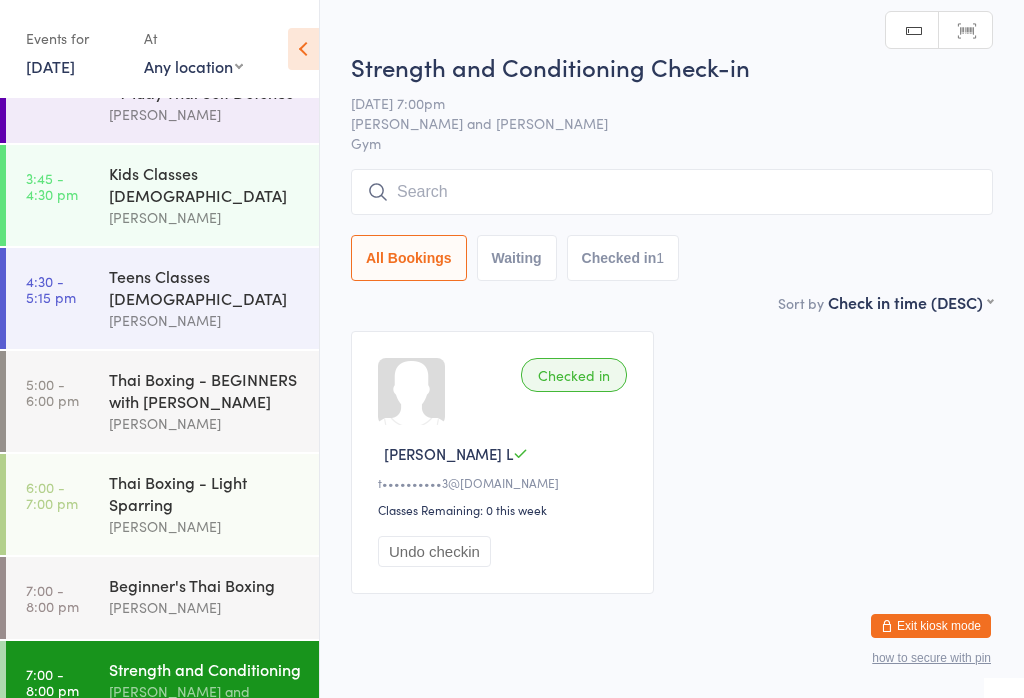 click at bounding box center (672, 192) 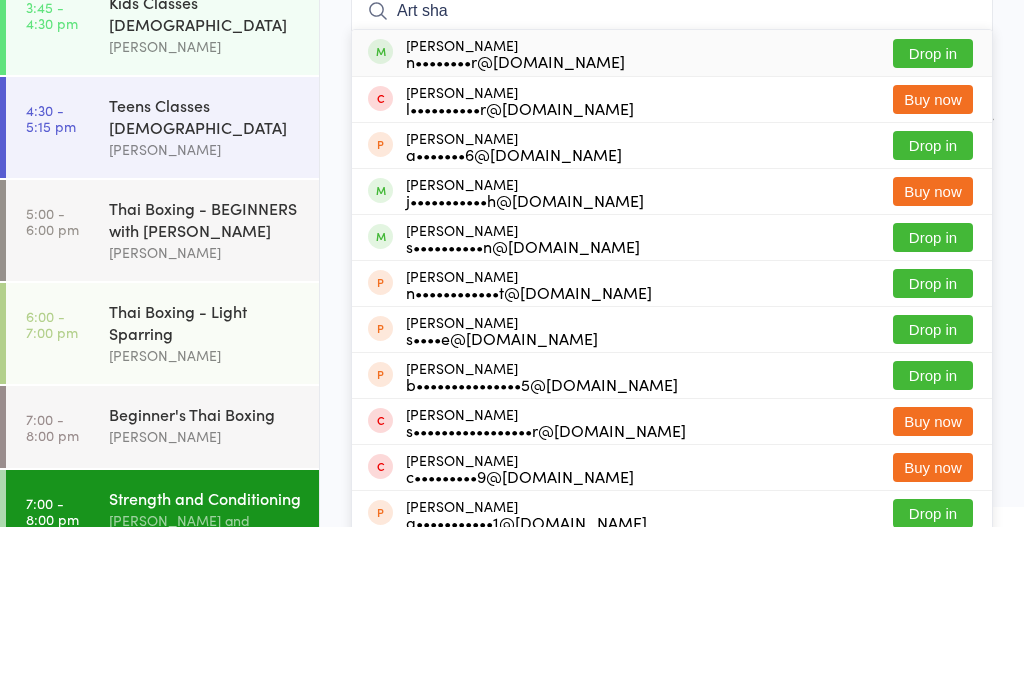 type on "Art sha" 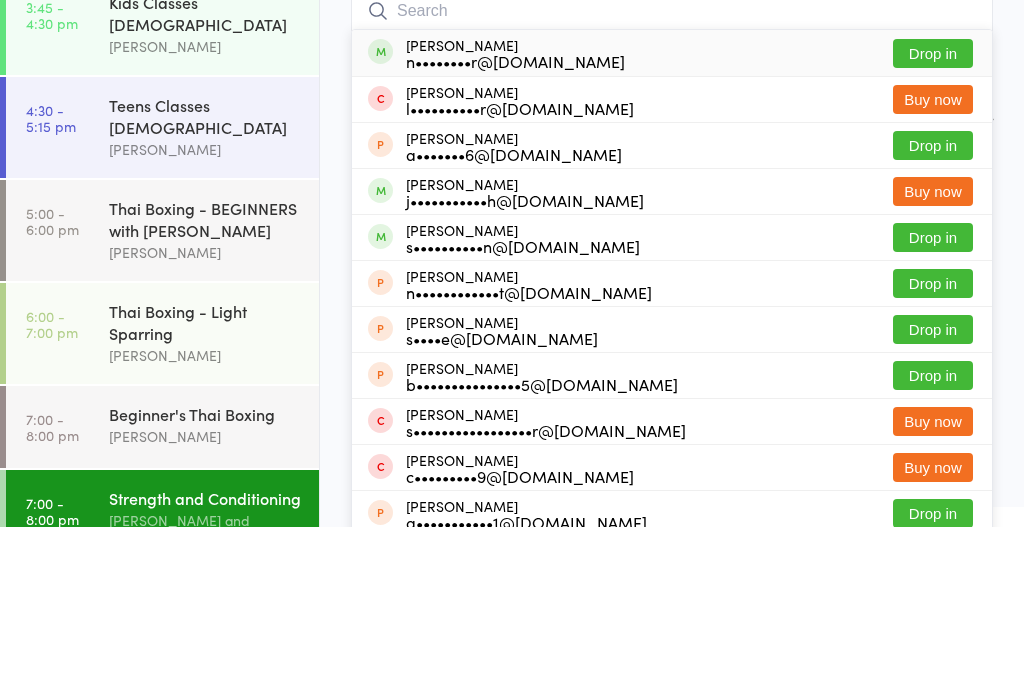 scroll, scrollTop: 47, scrollLeft: 0, axis: vertical 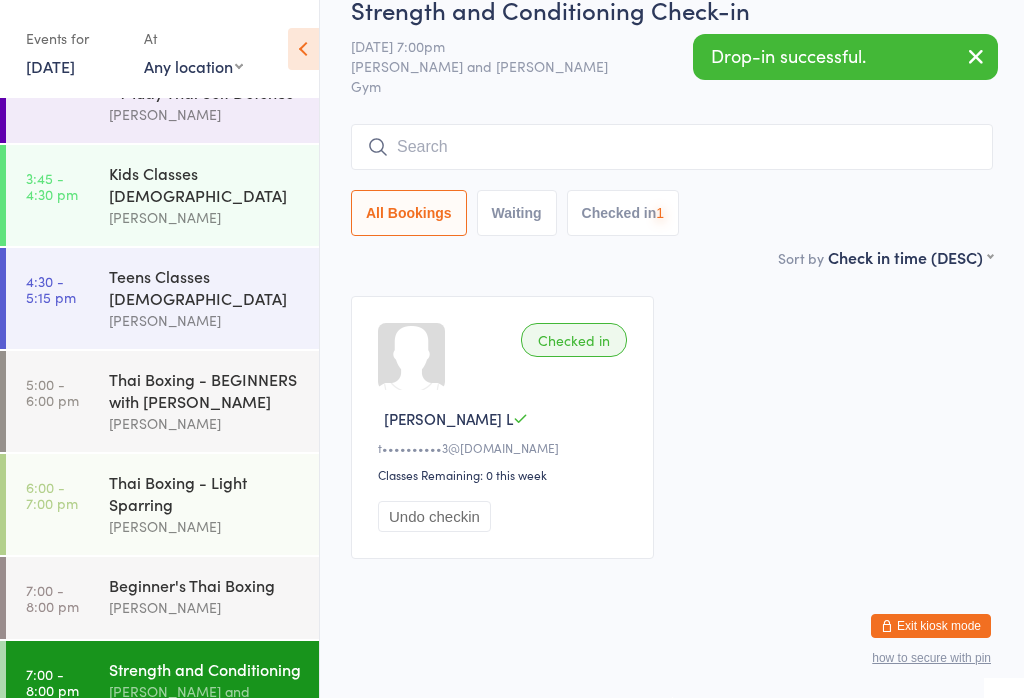 click at bounding box center (672, 147) 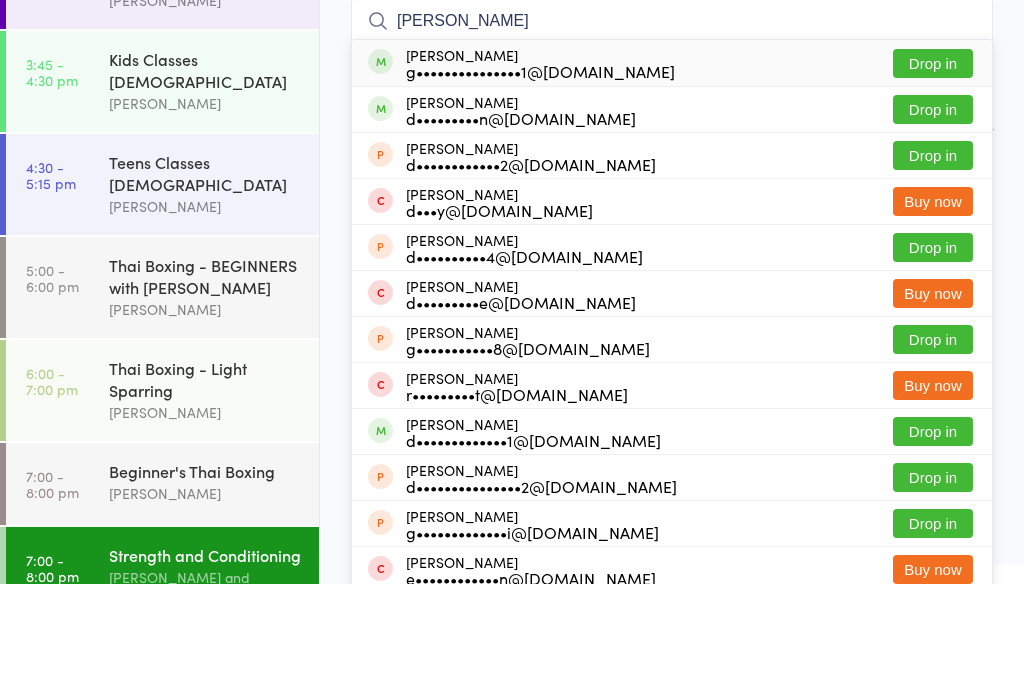 type on "[PERSON_NAME]" 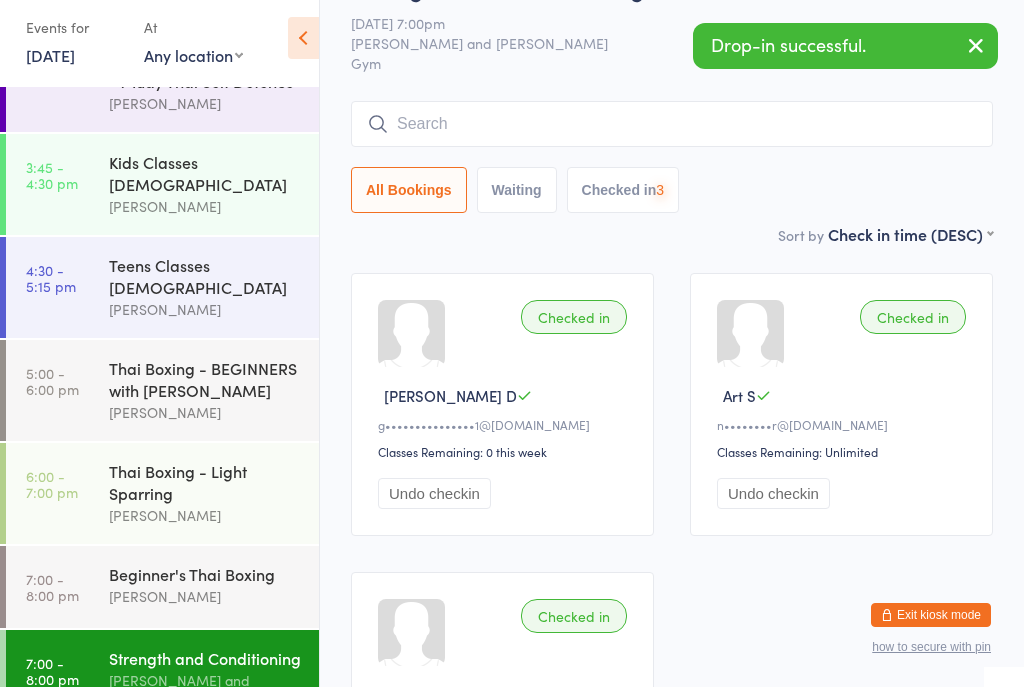 click at bounding box center (672, 135) 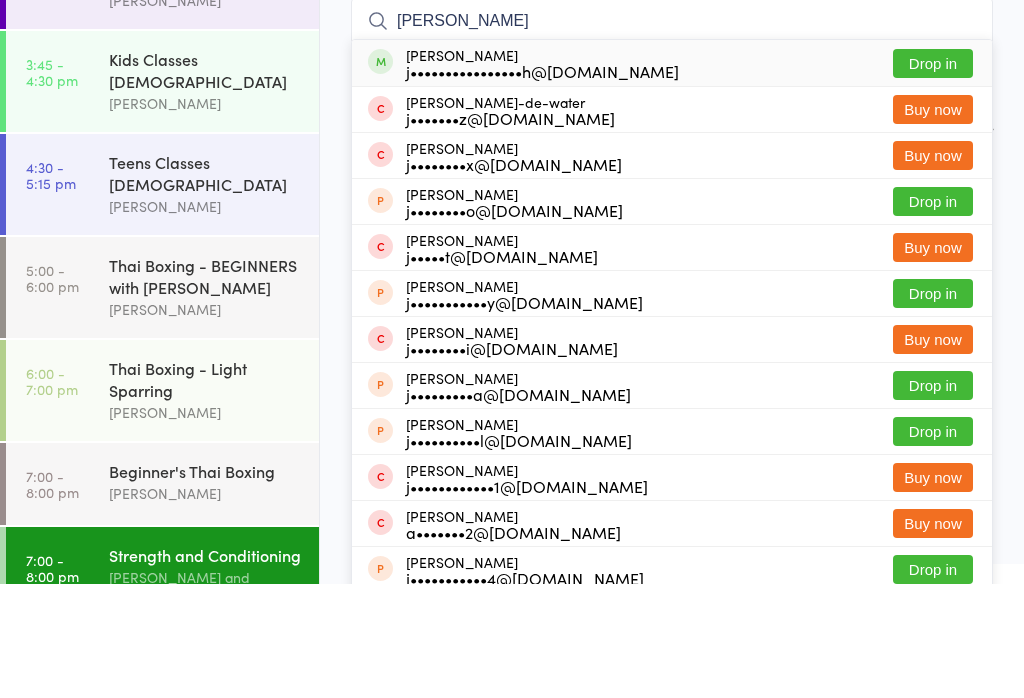 type on "[PERSON_NAME]" 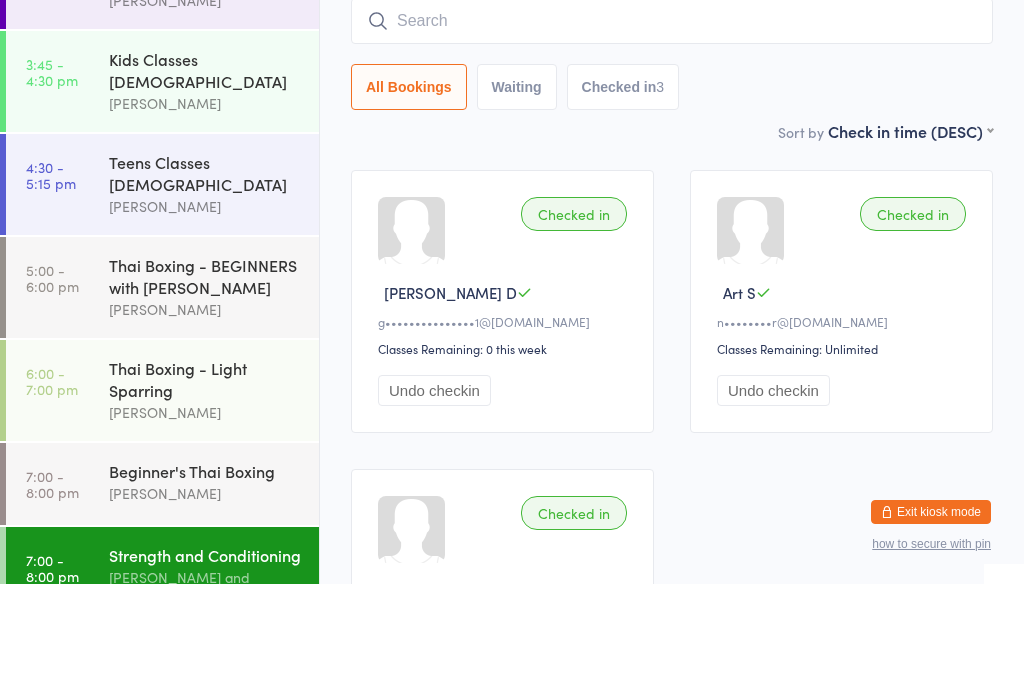 scroll, scrollTop: 161, scrollLeft: 0, axis: vertical 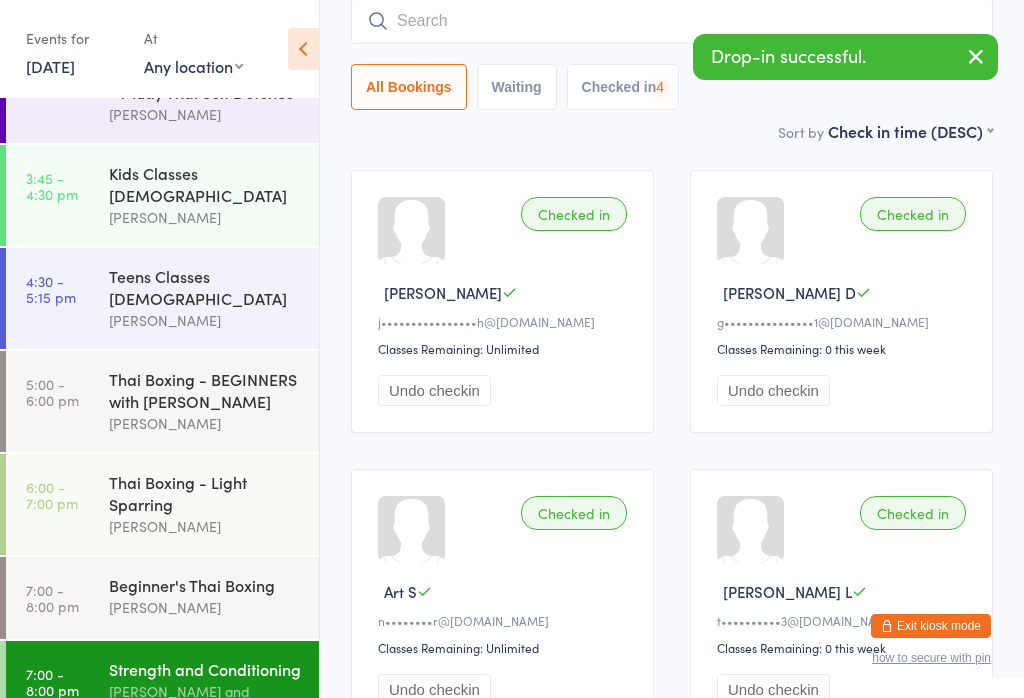 click on "[PERSON_NAME]" at bounding box center (205, 607) 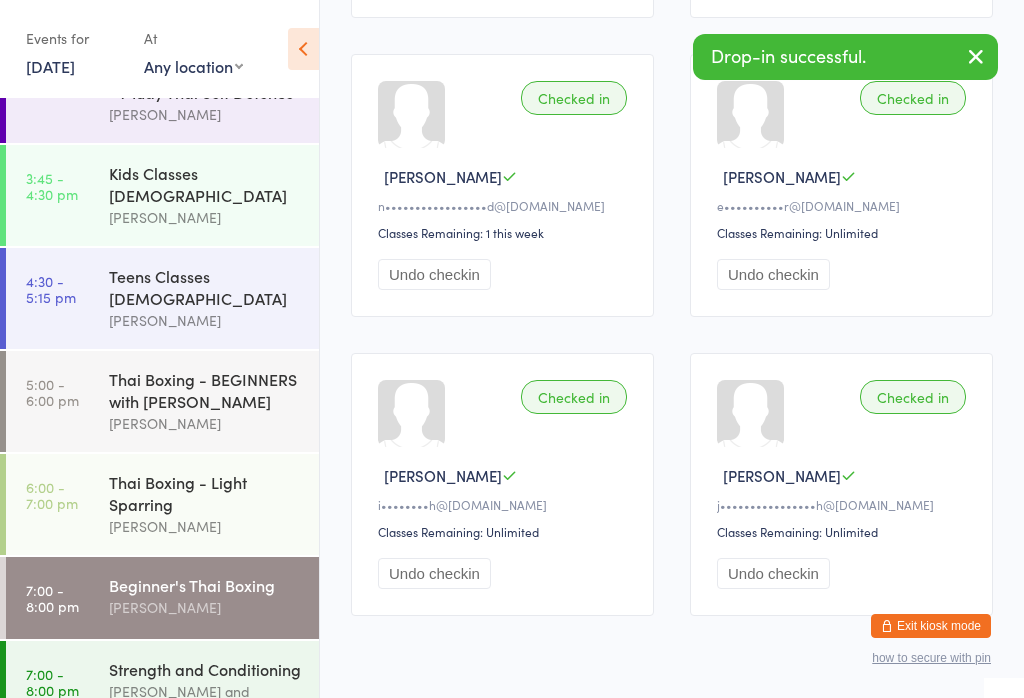 scroll, scrollTop: 626, scrollLeft: 0, axis: vertical 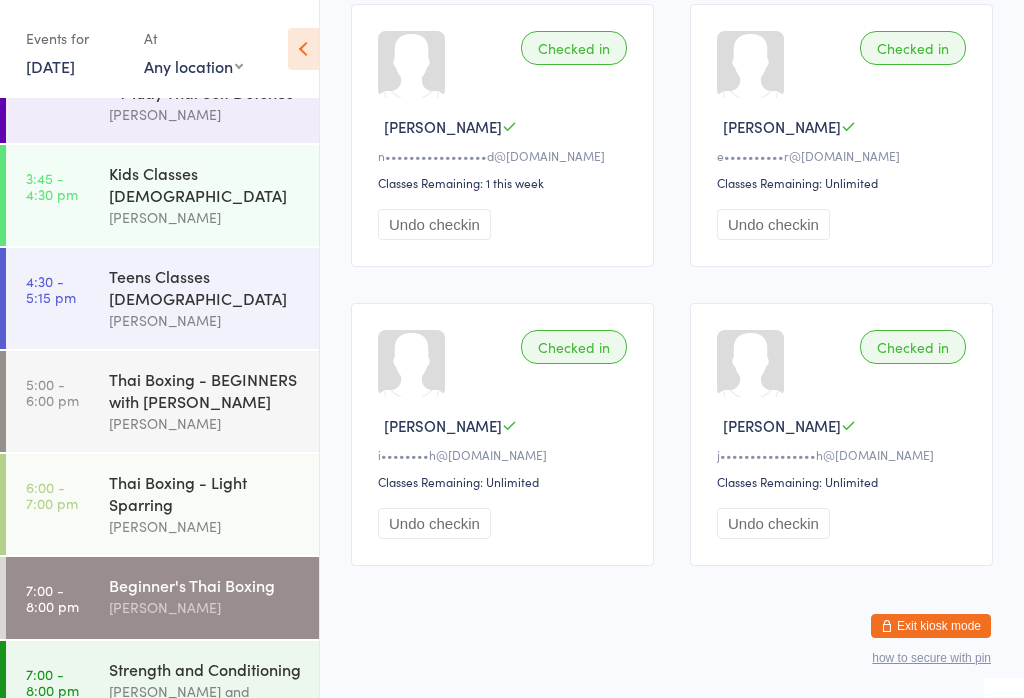 click on "Strength and Conditioning" at bounding box center [205, 669] 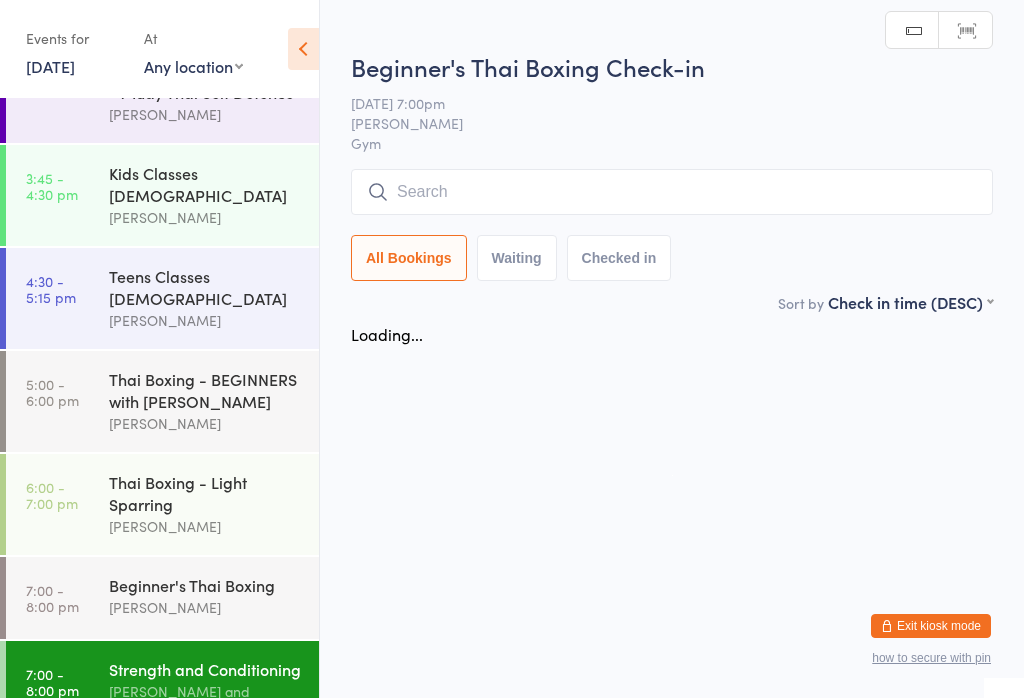 scroll, scrollTop: 0, scrollLeft: 0, axis: both 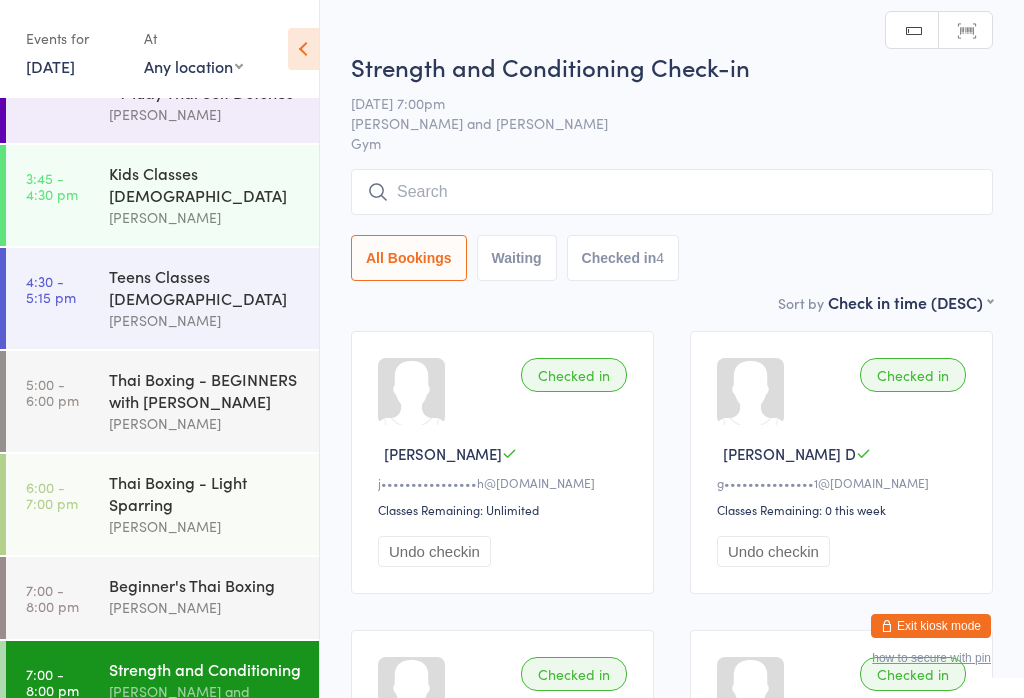 click on "Checked in" at bounding box center (574, 375) 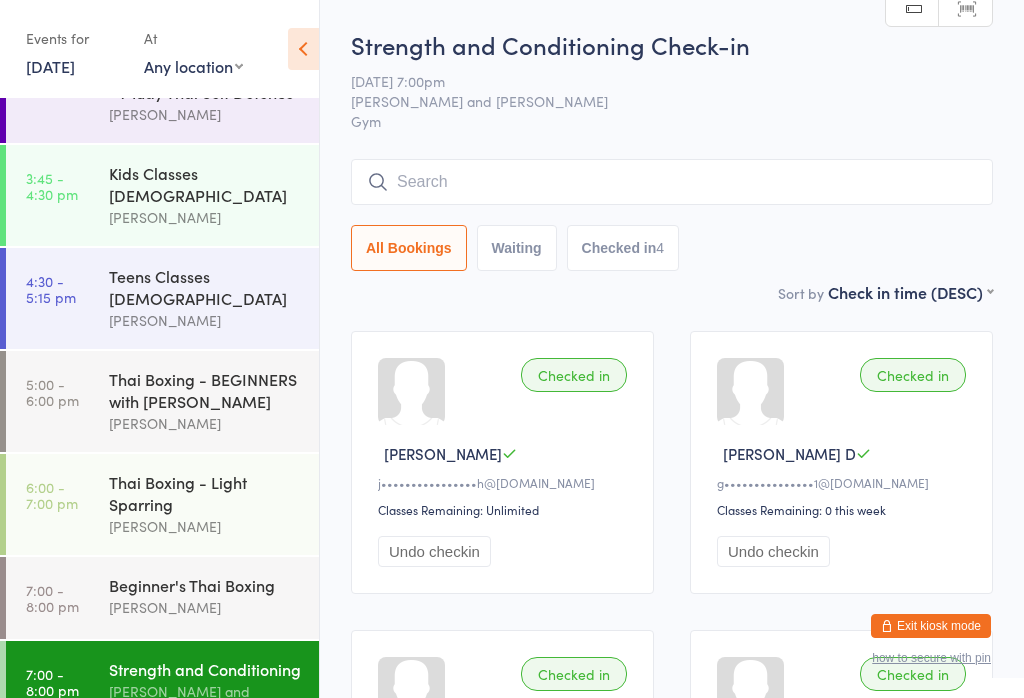 click on "Checked in" at bounding box center (574, 375) 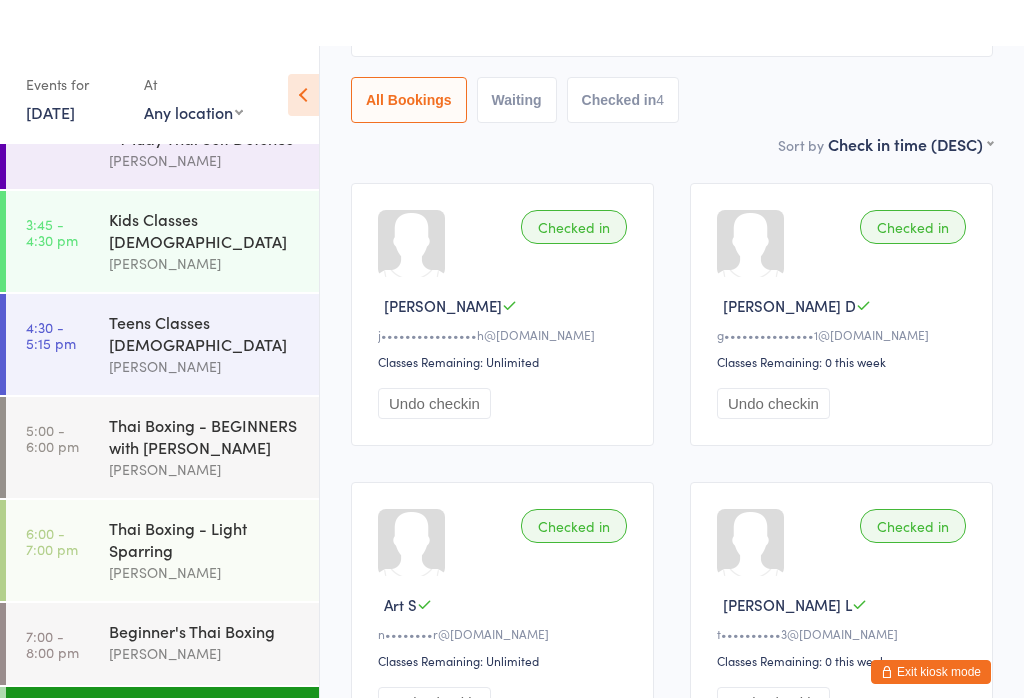 scroll, scrollTop: 0, scrollLeft: 0, axis: both 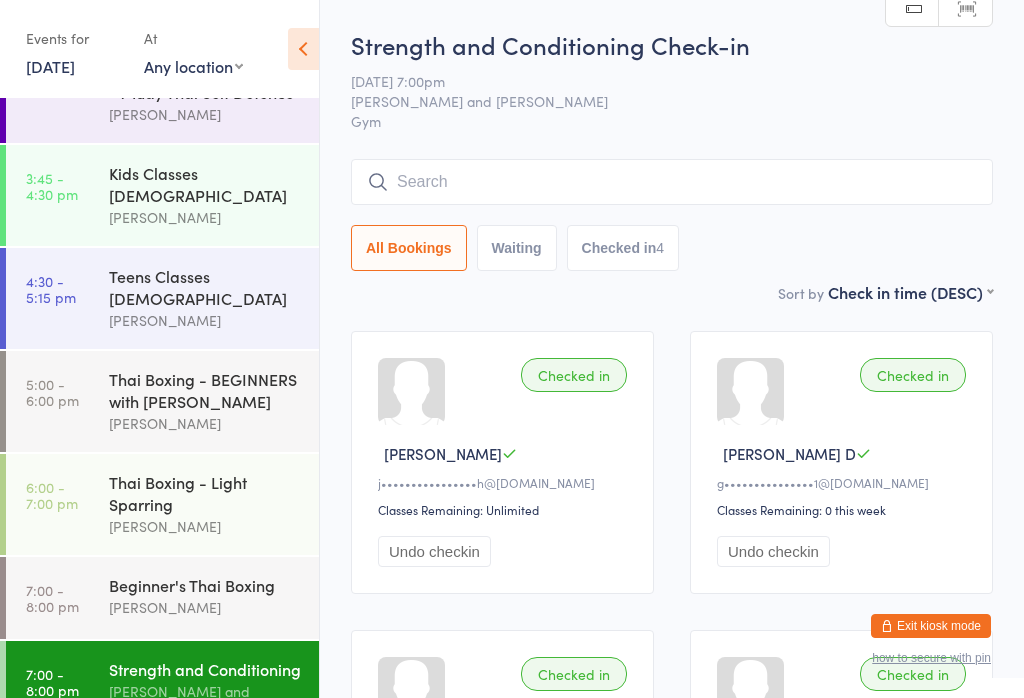 click on "Undo checkin" at bounding box center (434, 551) 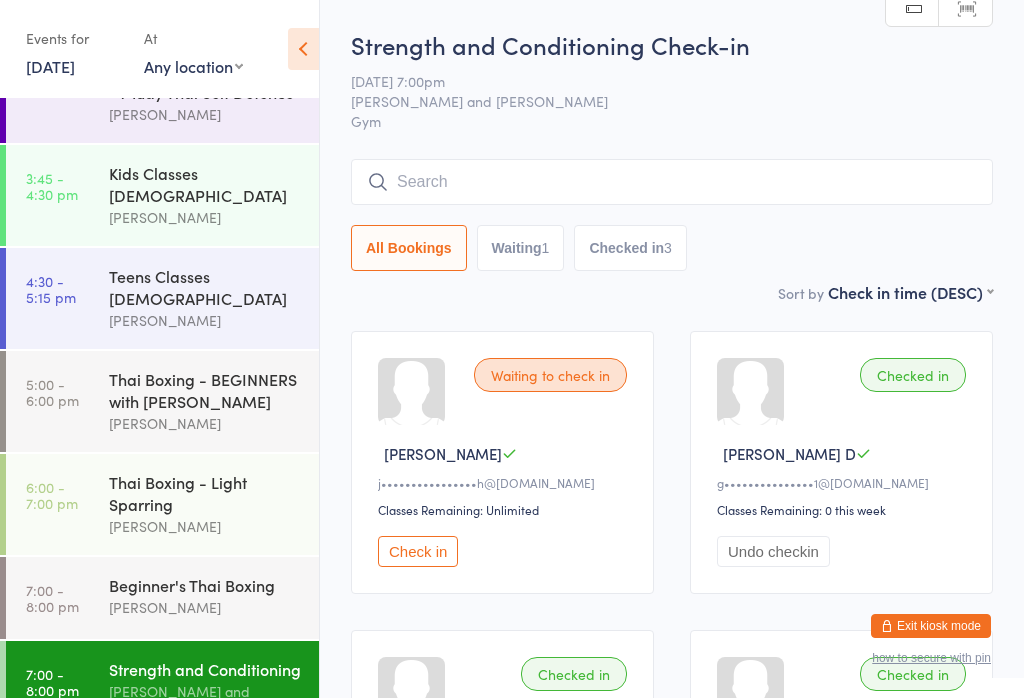 click at bounding box center (672, 182) 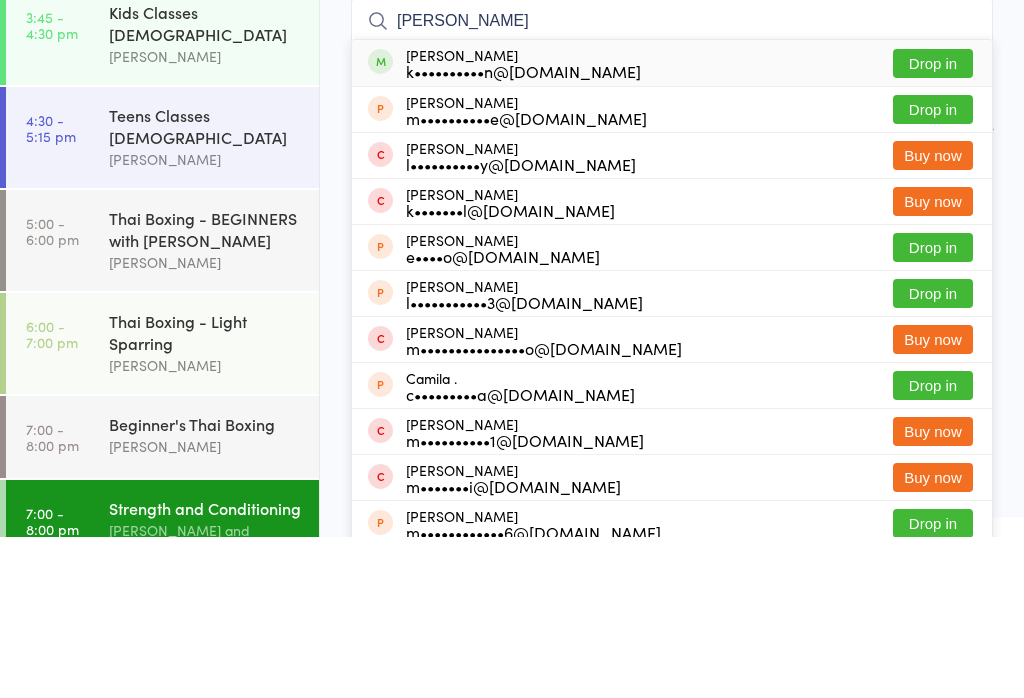 type on "[PERSON_NAME]" 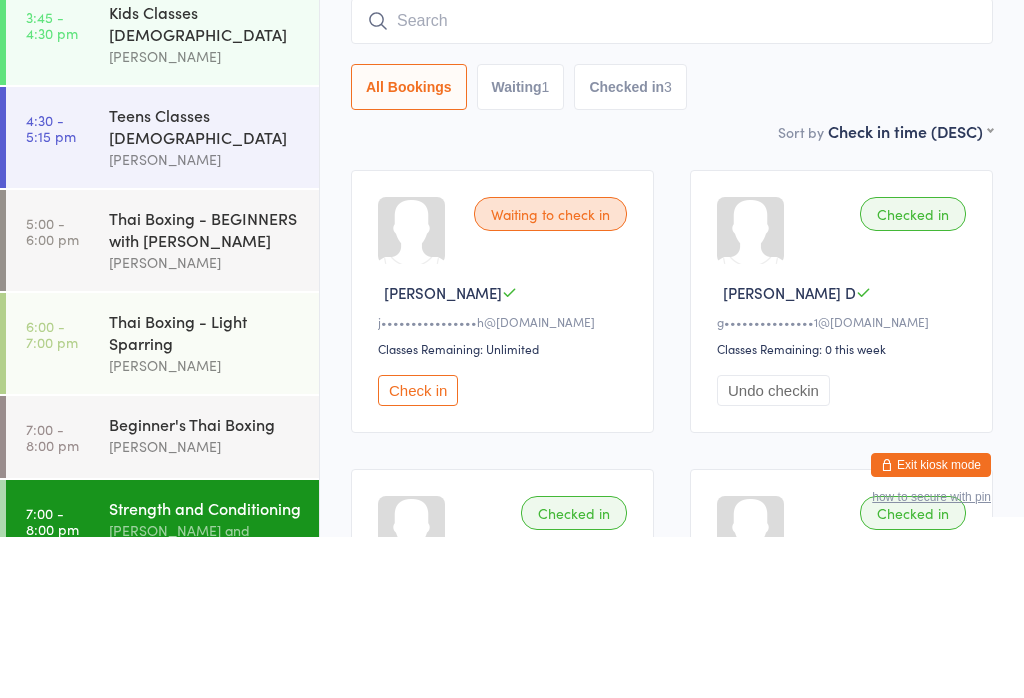 scroll, scrollTop: 161, scrollLeft: 0, axis: vertical 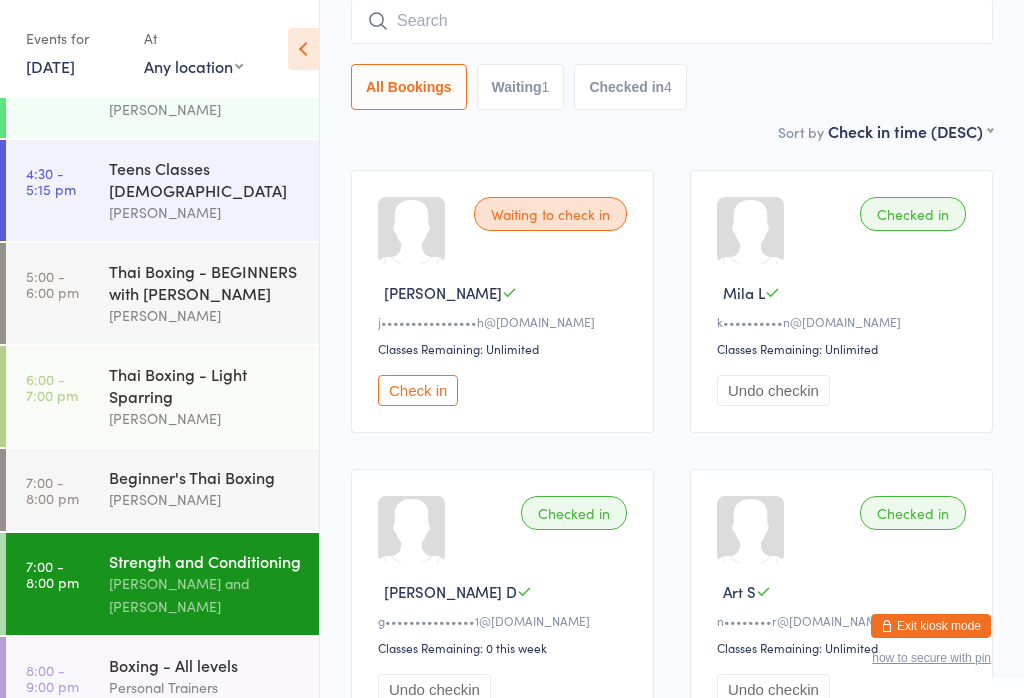 click on "[PERSON_NAME]" at bounding box center (205, 499) 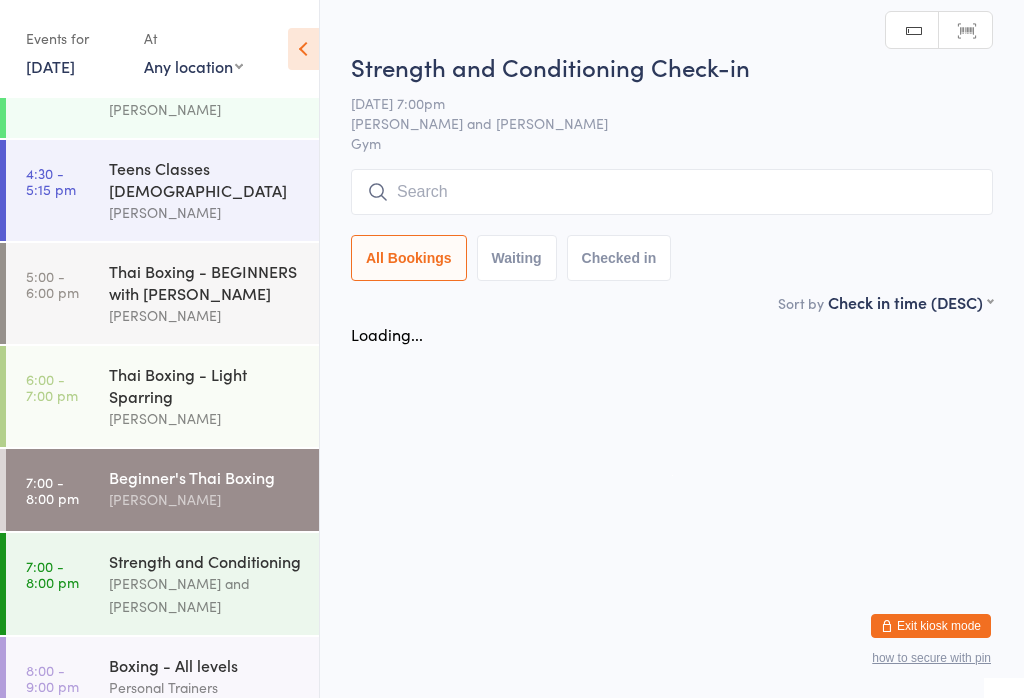 scroll, scrollTop: 0, scrollLeft: 0, axis: both 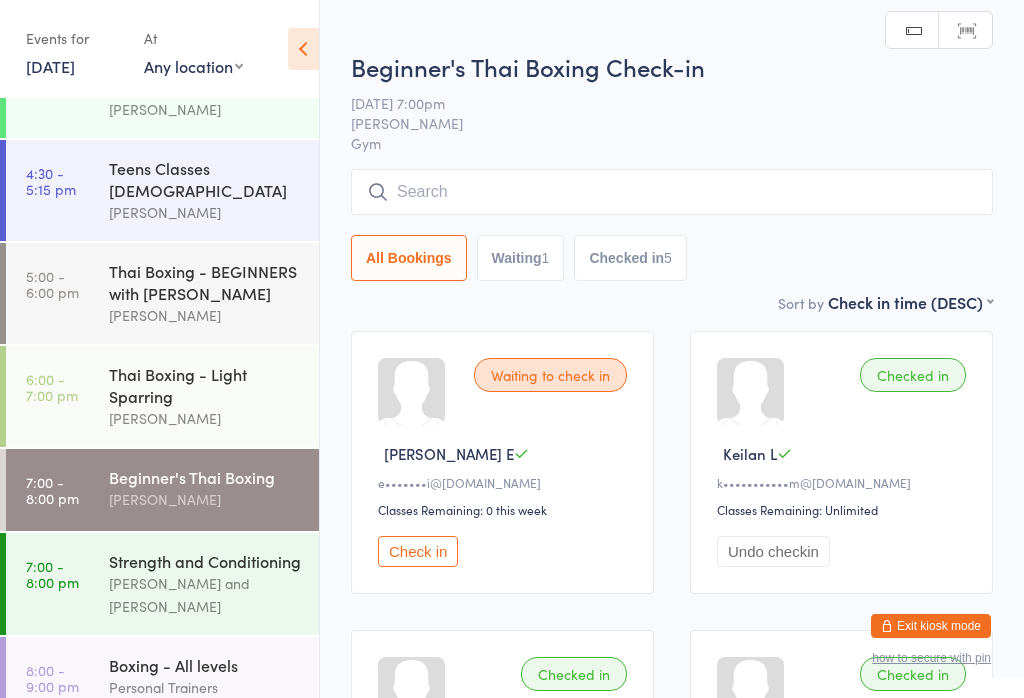 click at bounding box center (672, 192) 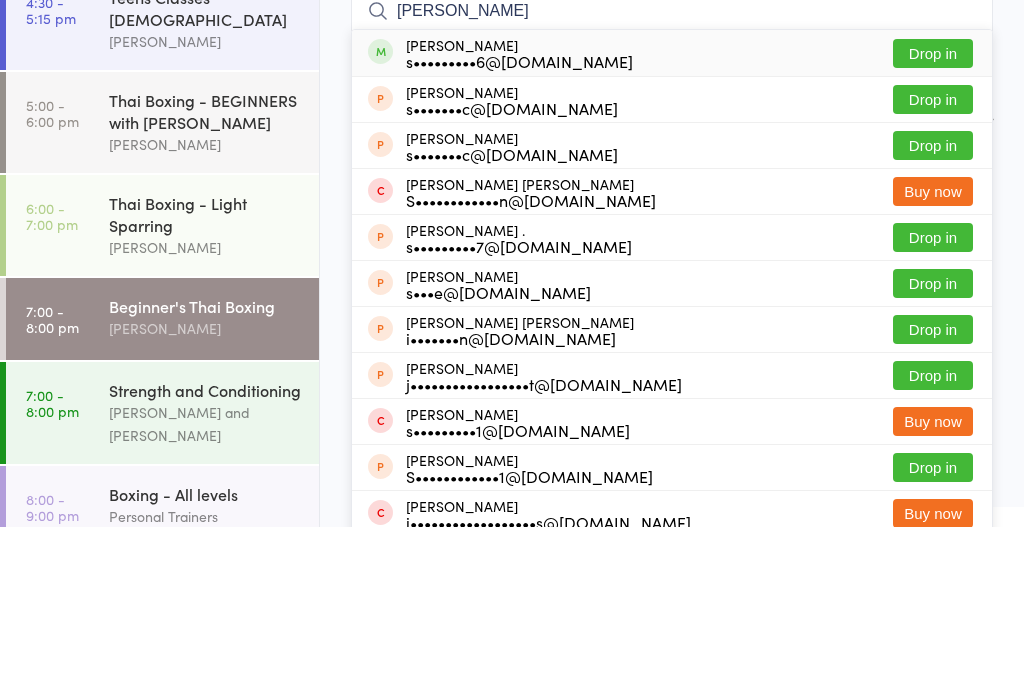 type on "[PERSON_NAME]" 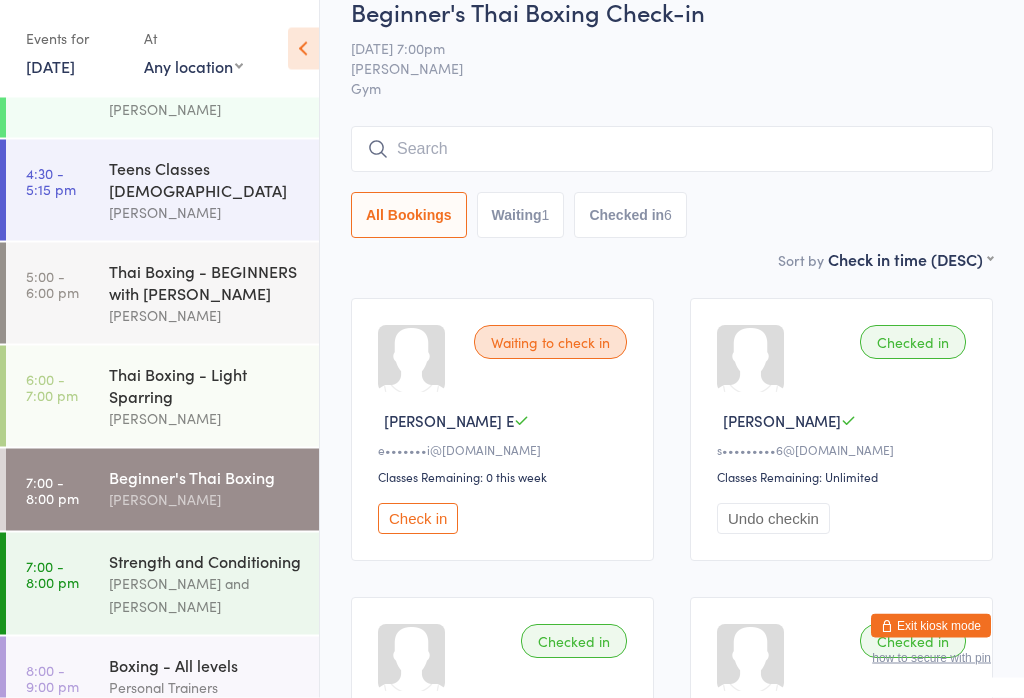 scroll, scrollTop: 0, scrollLeft: 0, axis: both 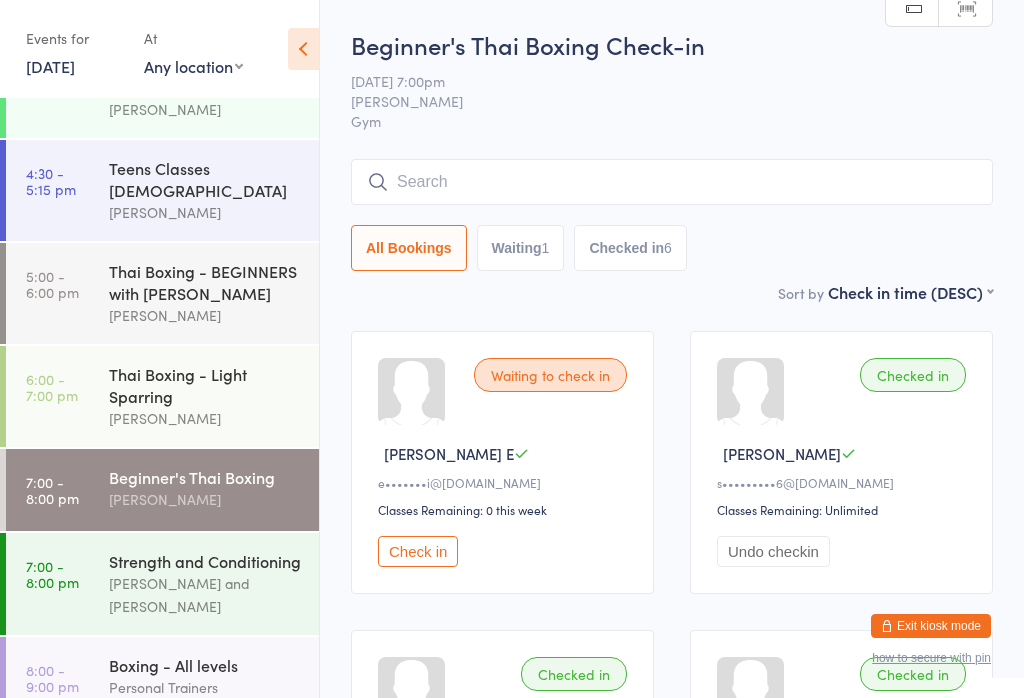 click on "Strength and Conditioning" at bounding box center (205, 561) 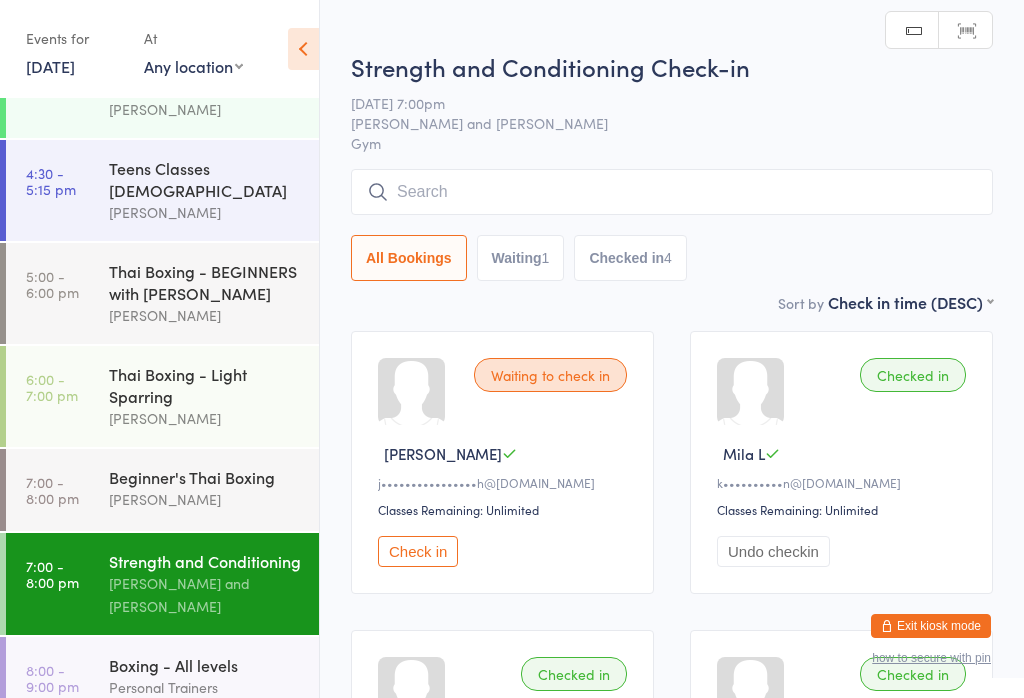 click at bounding box center (672, 192) 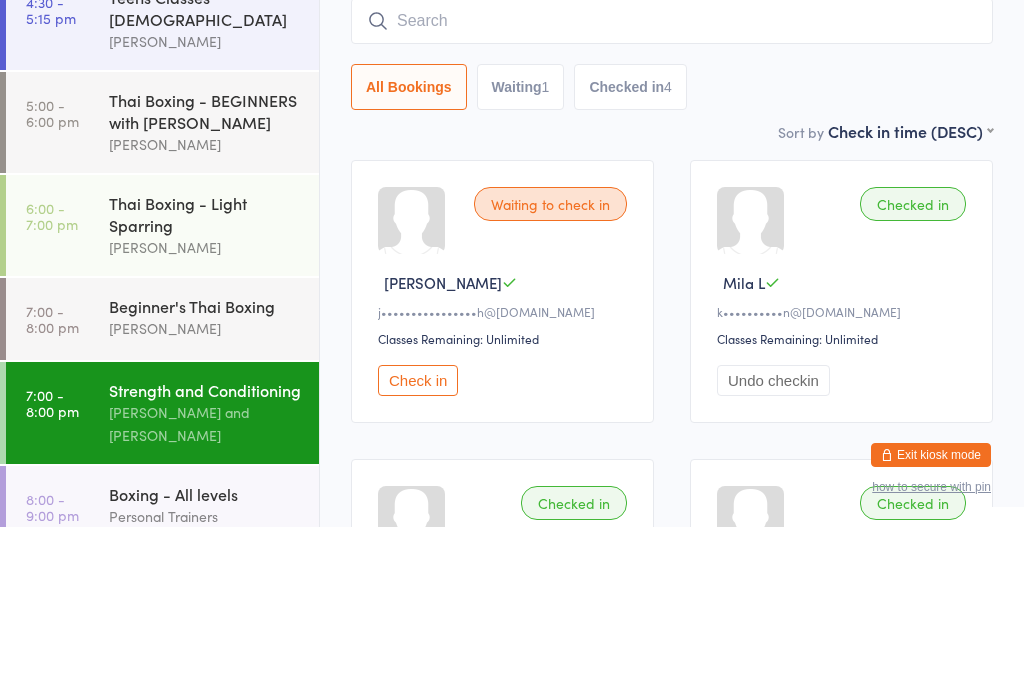 type on "J" 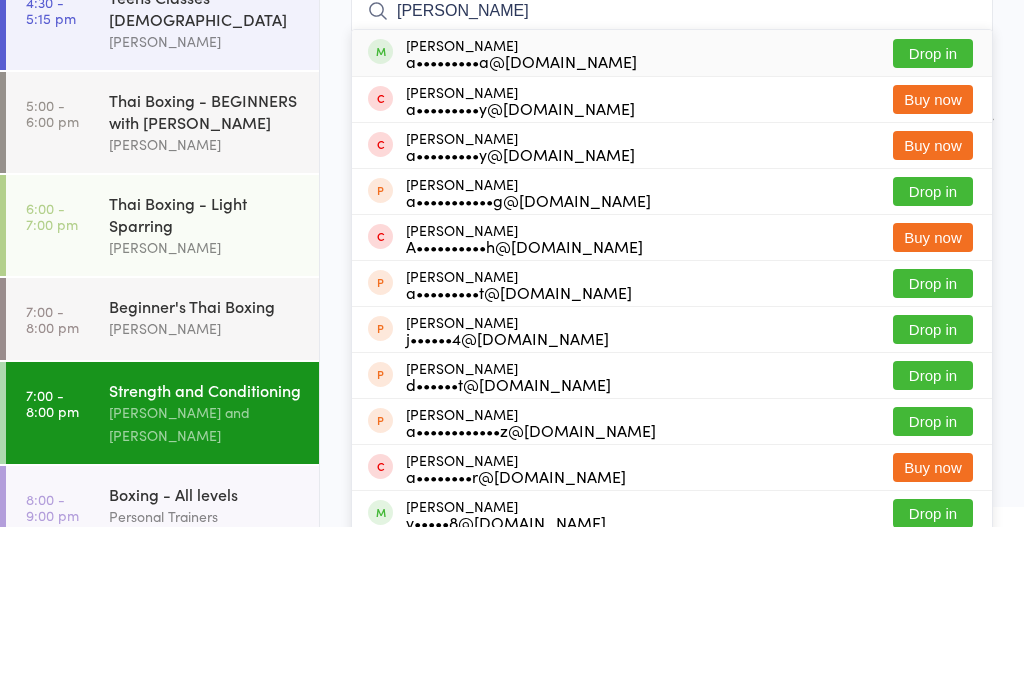 type on "[PERSON_NAME]" 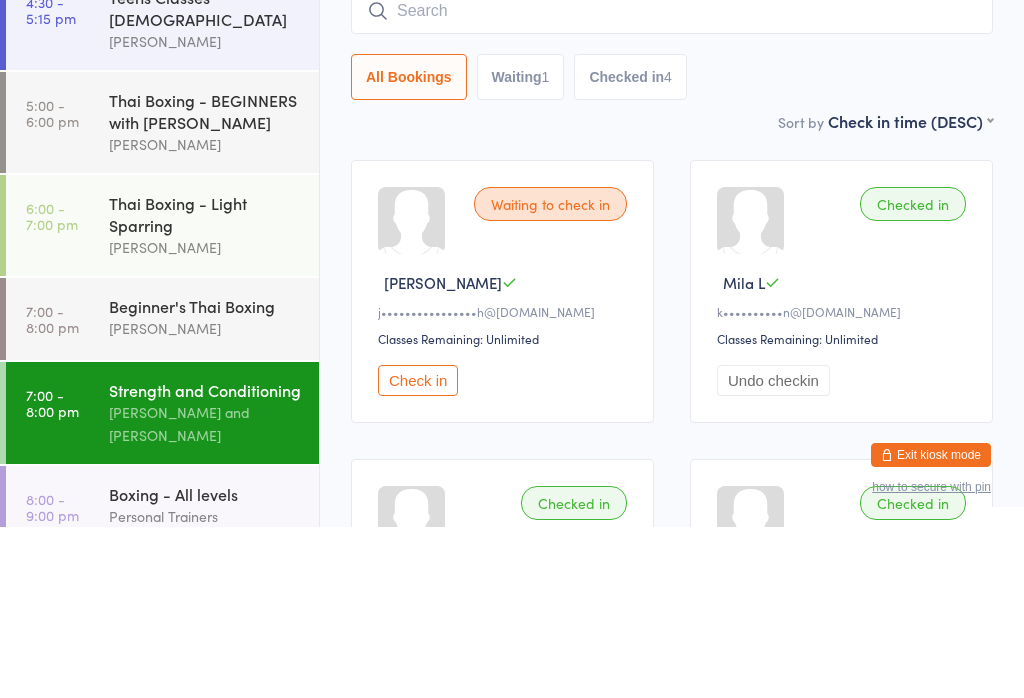 scroll, scrollTop: 171, scrollLeft: 0, axis: vertical 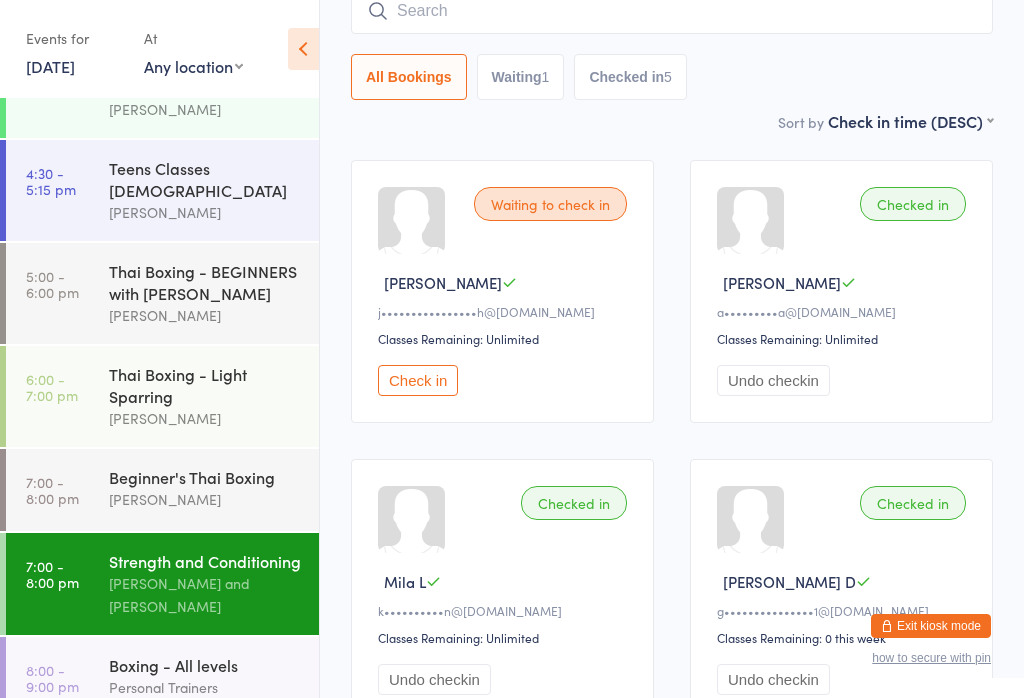 click at bounding box center [672, 11] 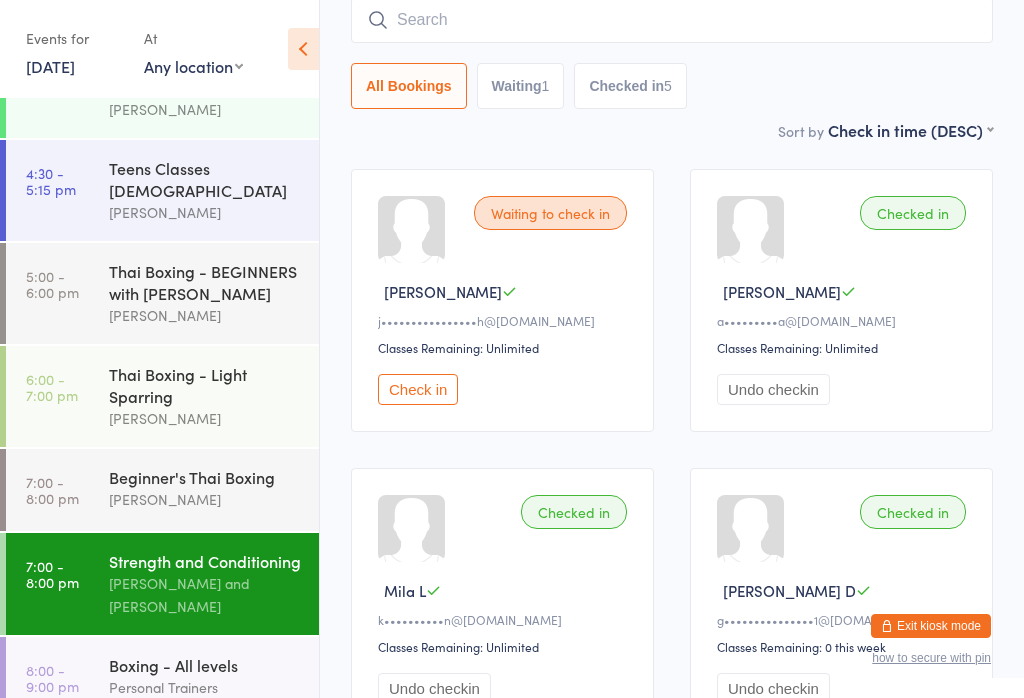 scroll, scrollTop: 161, scrollLeft: 0, axis: vertical 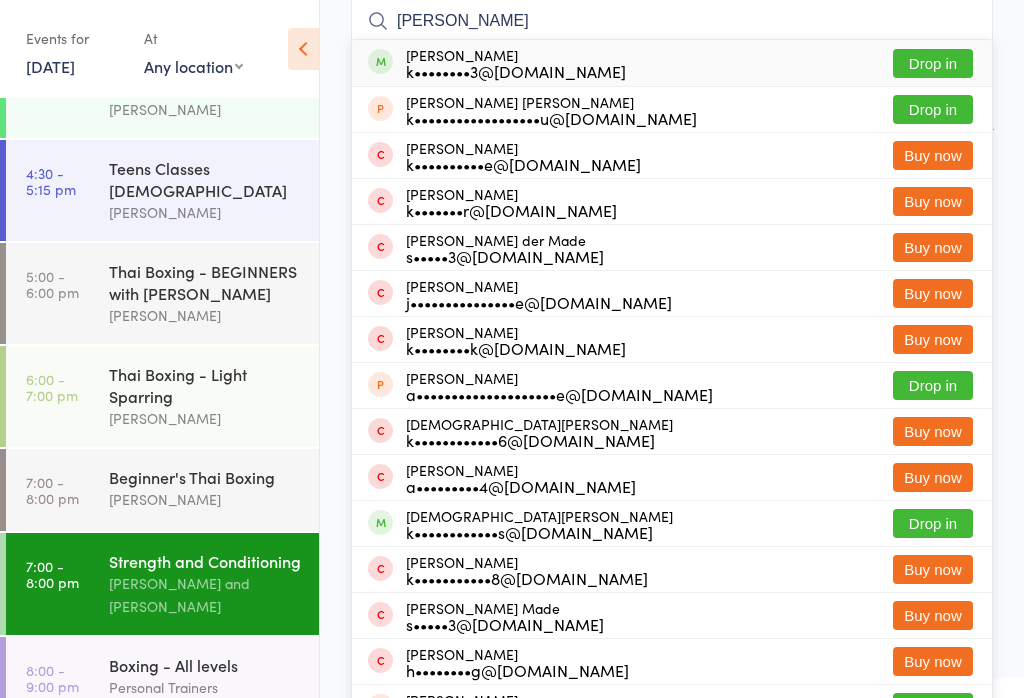 type on "[PERSON_NAME]" 